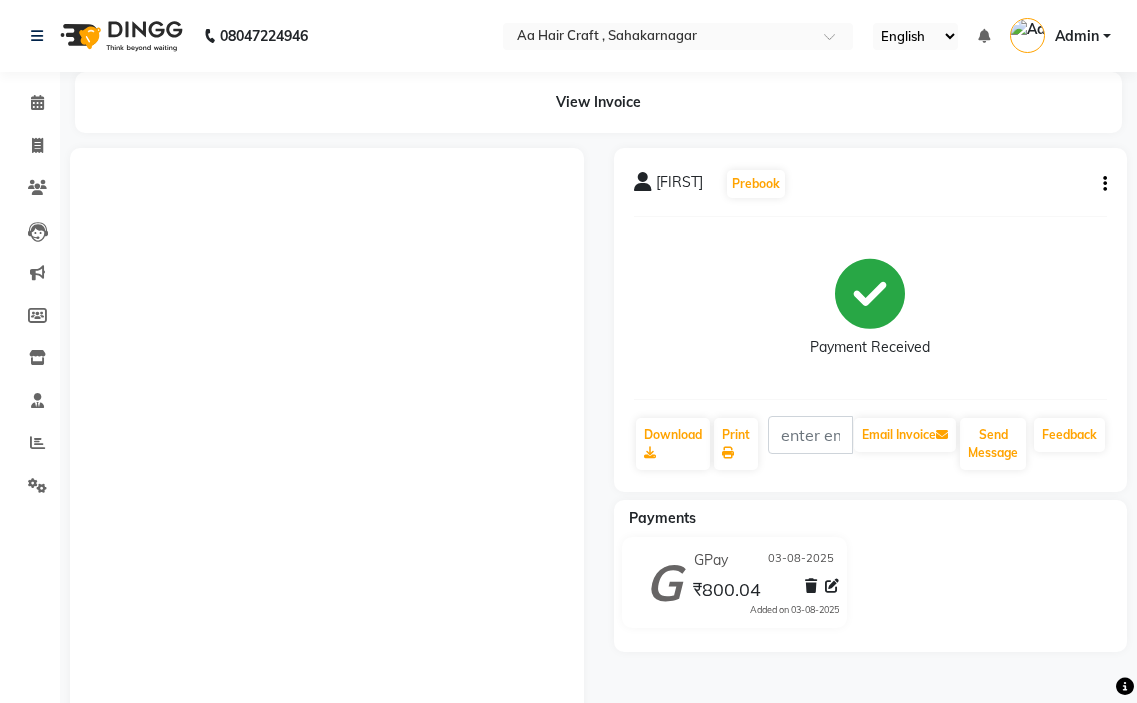 scroll, scrollTop: 0, scrollLeft: 0, axis: both 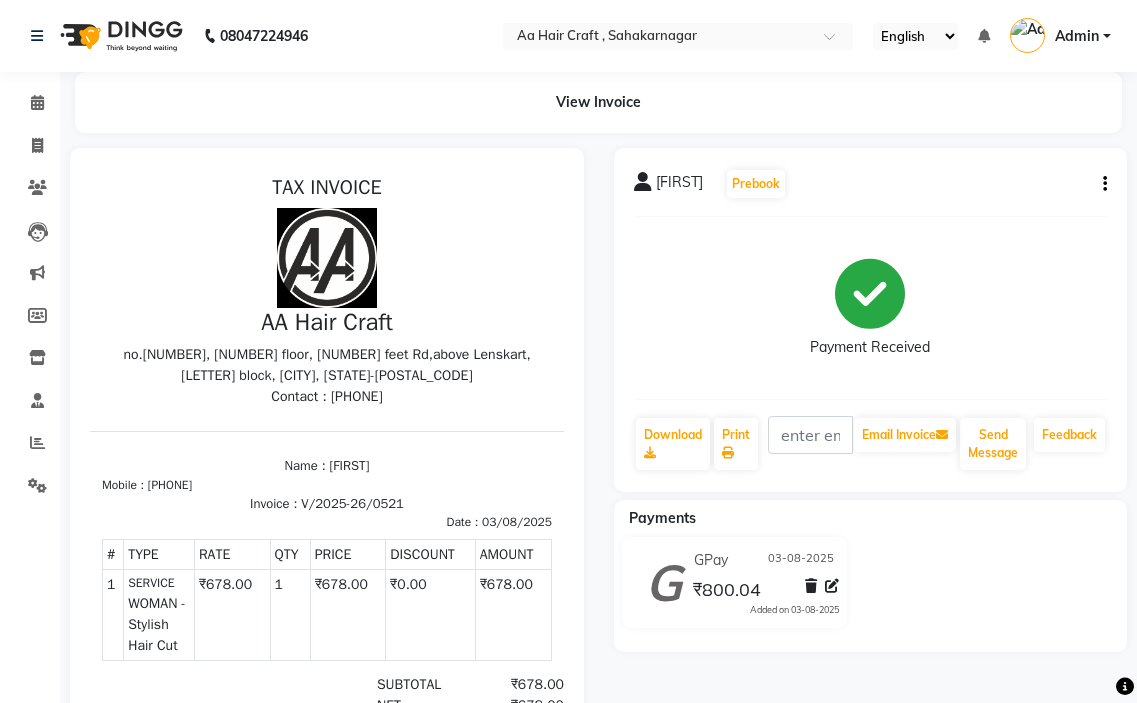 drag, startPoint x: 1128, startPoint y: 35, endPoint x: 1151, endPoint y: 50, distance: 27.45906 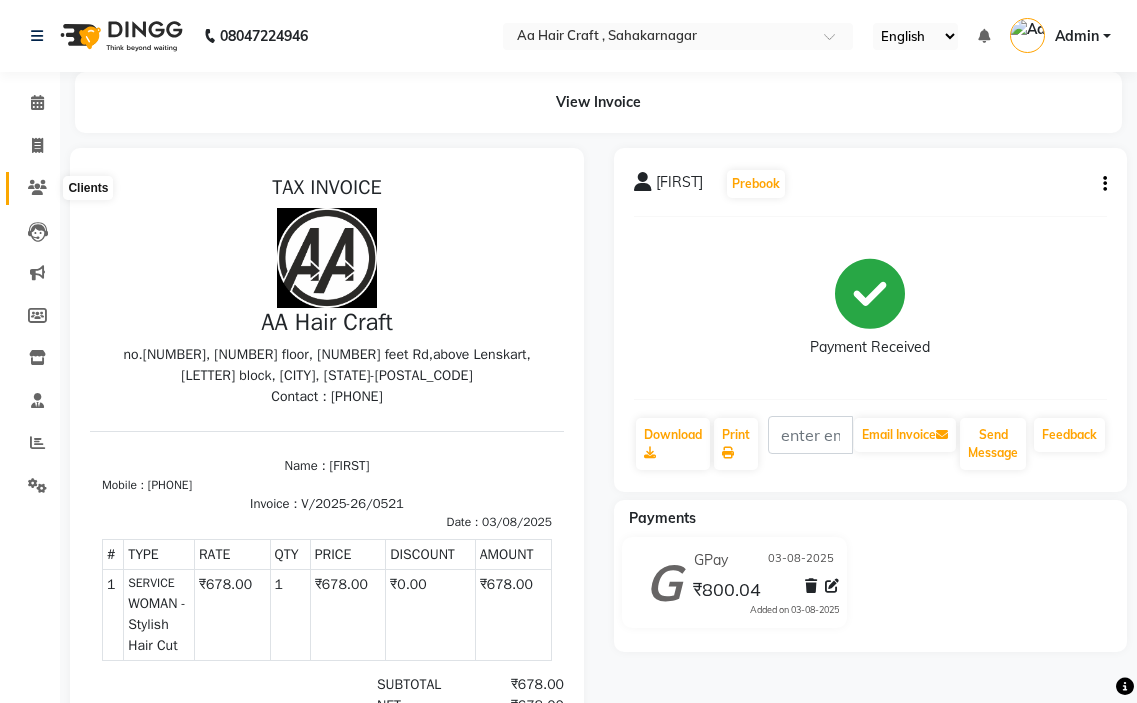 click 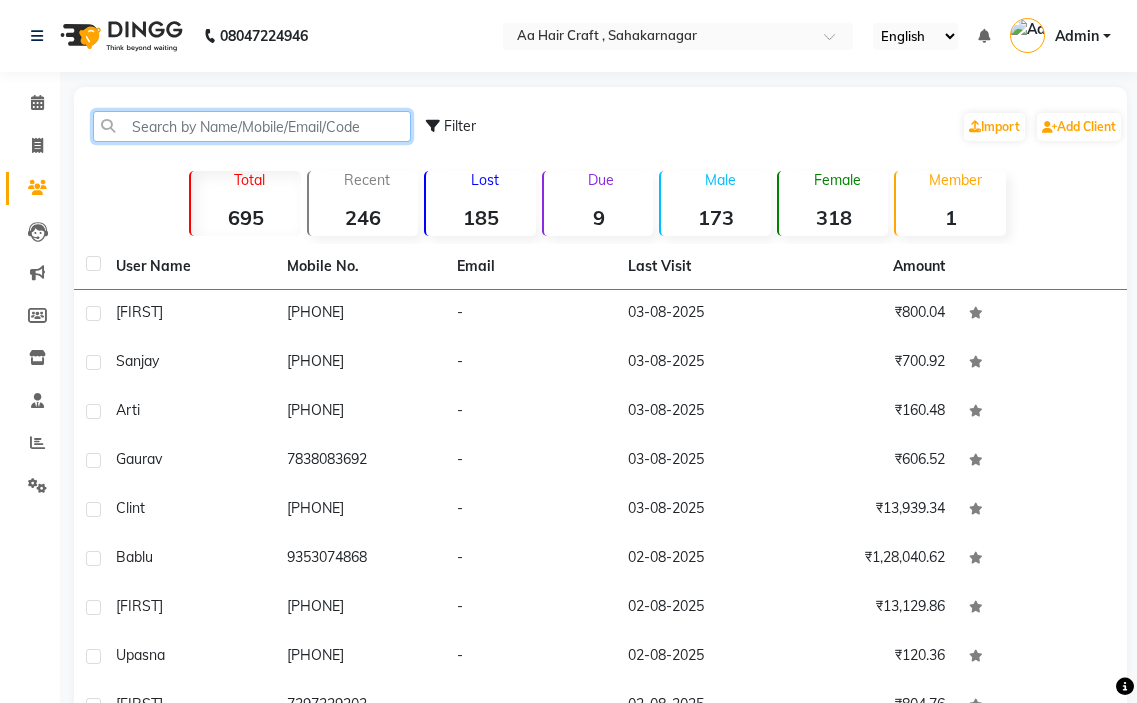 click 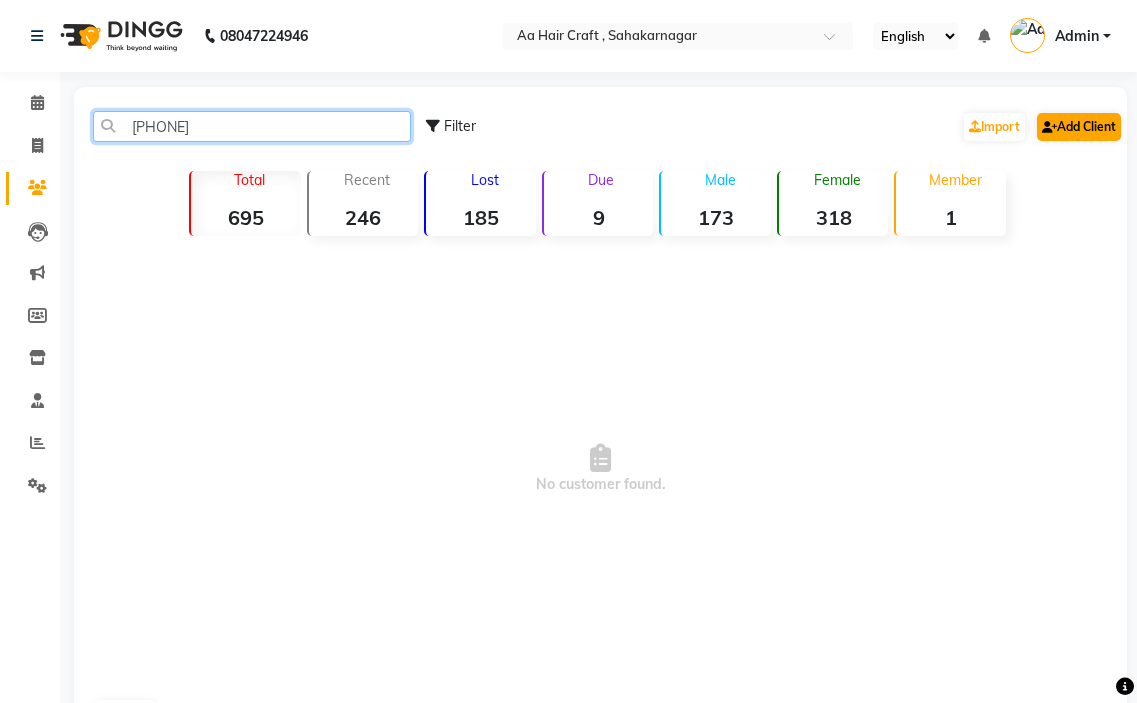type on "[PHONE]" 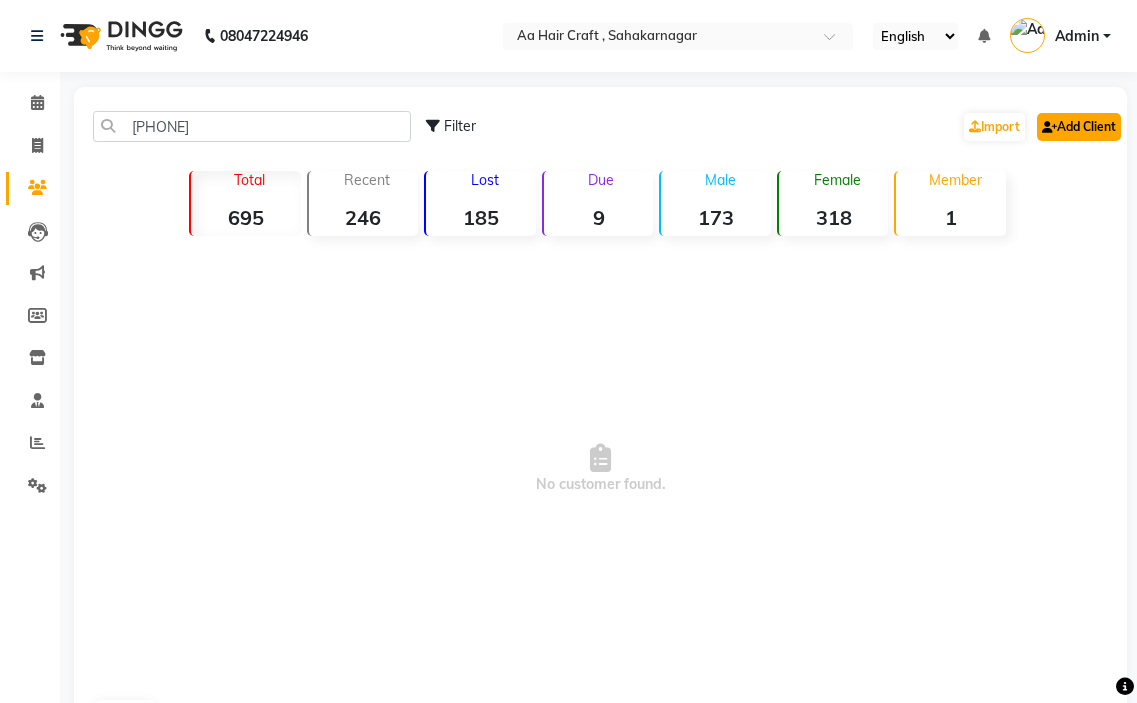 click on "Add Client" 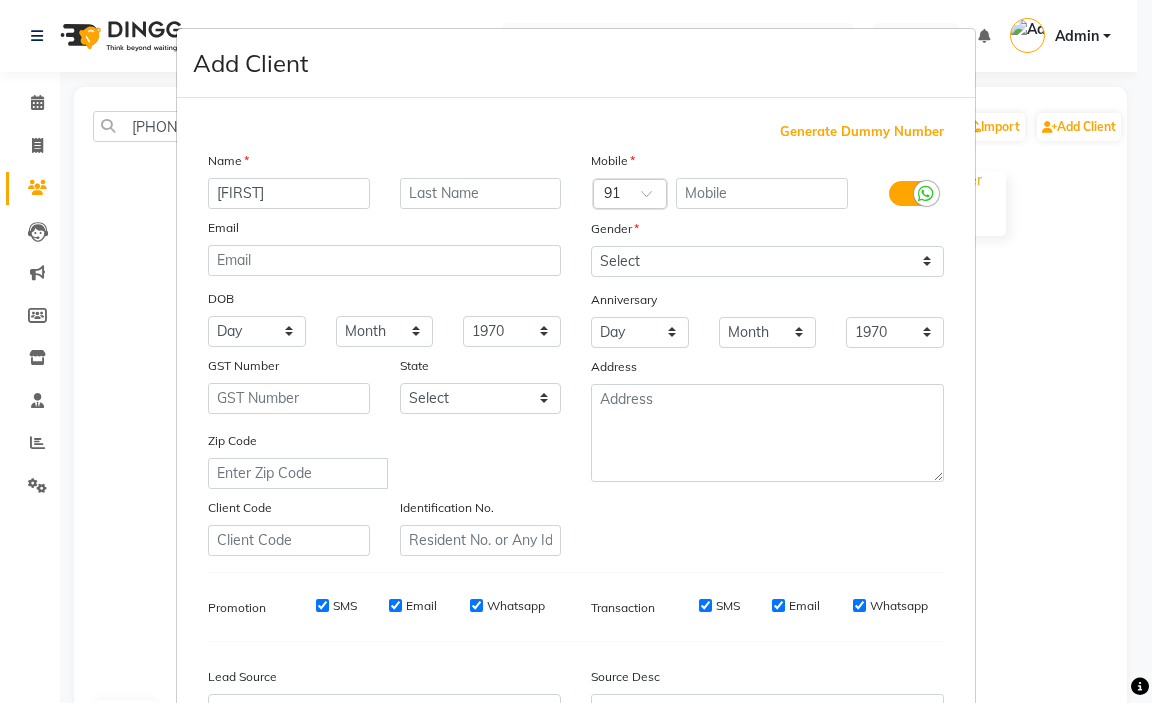type on "[FIRST]" 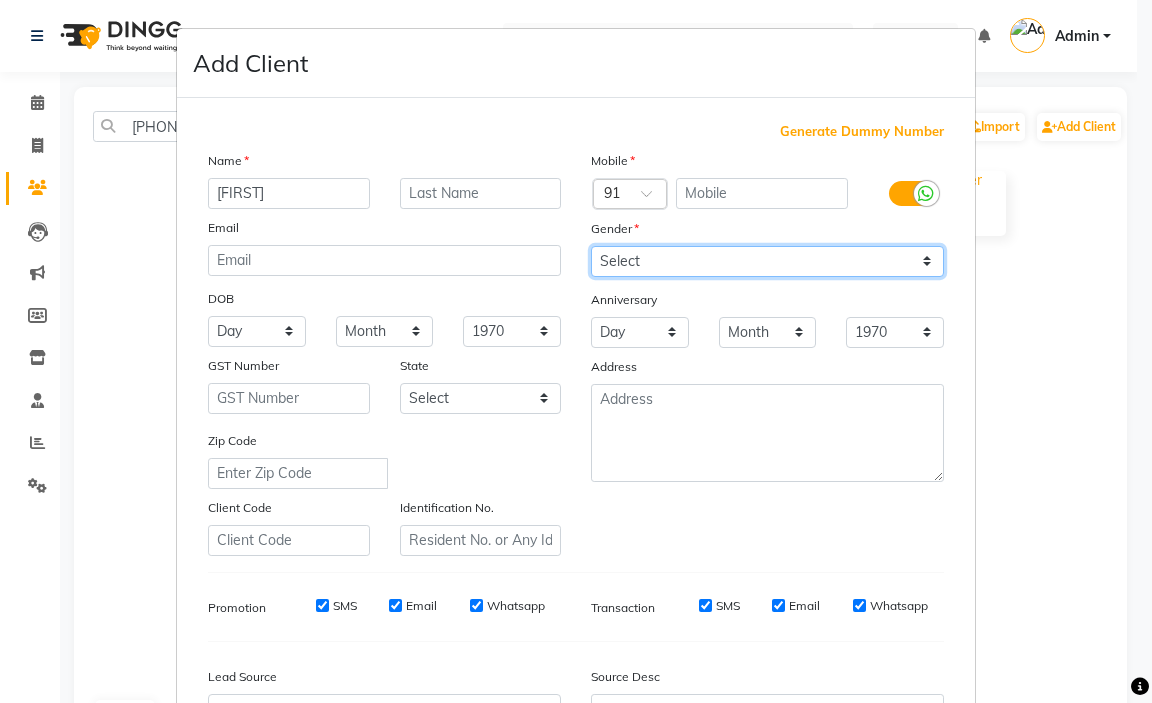 click on "Select Male Female Other Prefer Not To Say" at bounding box center [767, 261] 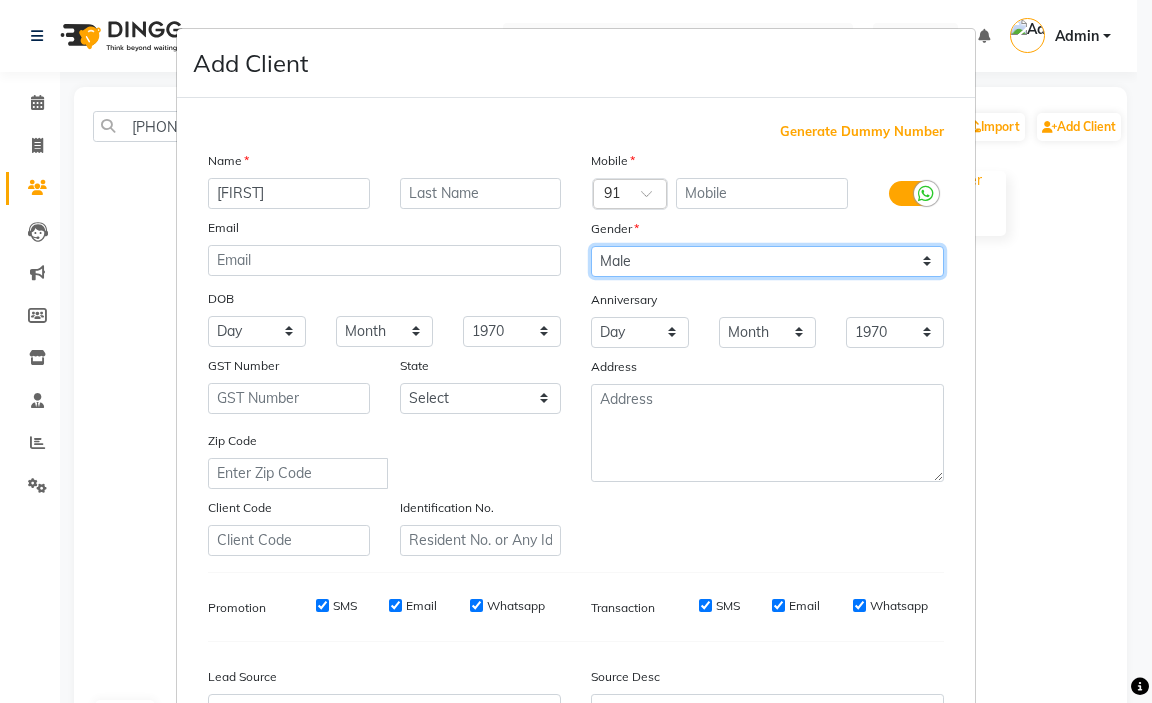 click on "Select Male Female Other Prefer Not To Say" at bounding box center (767, 261) 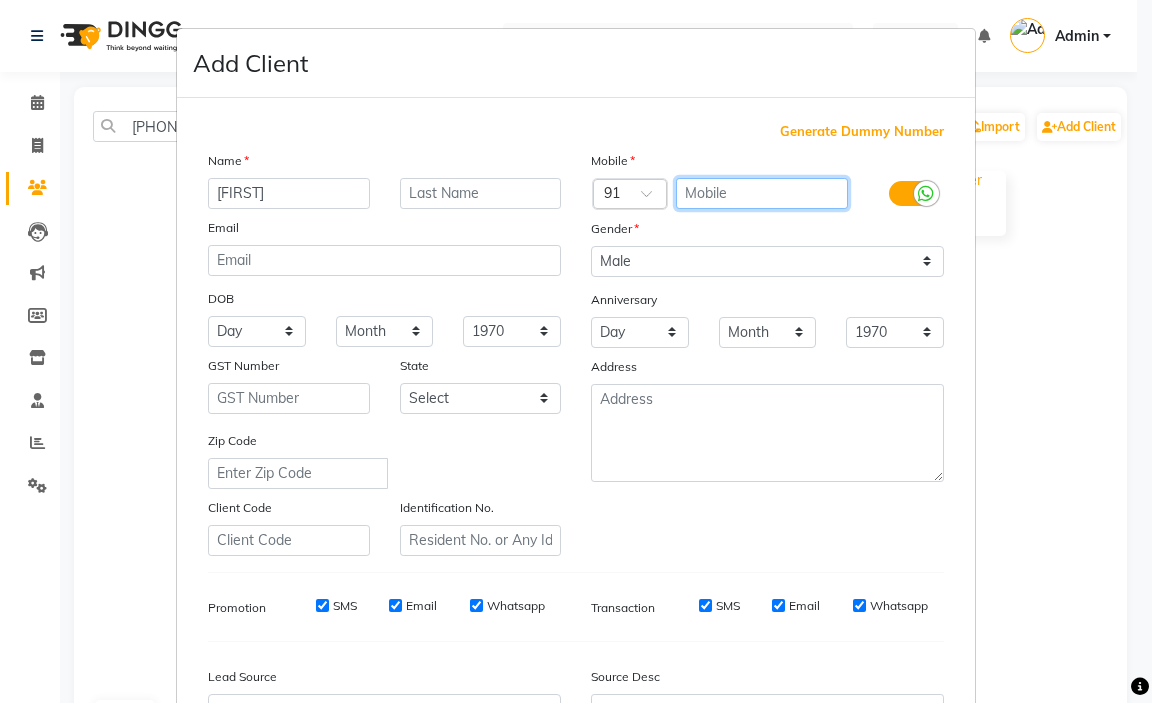 click at bounding box center [762, 193] 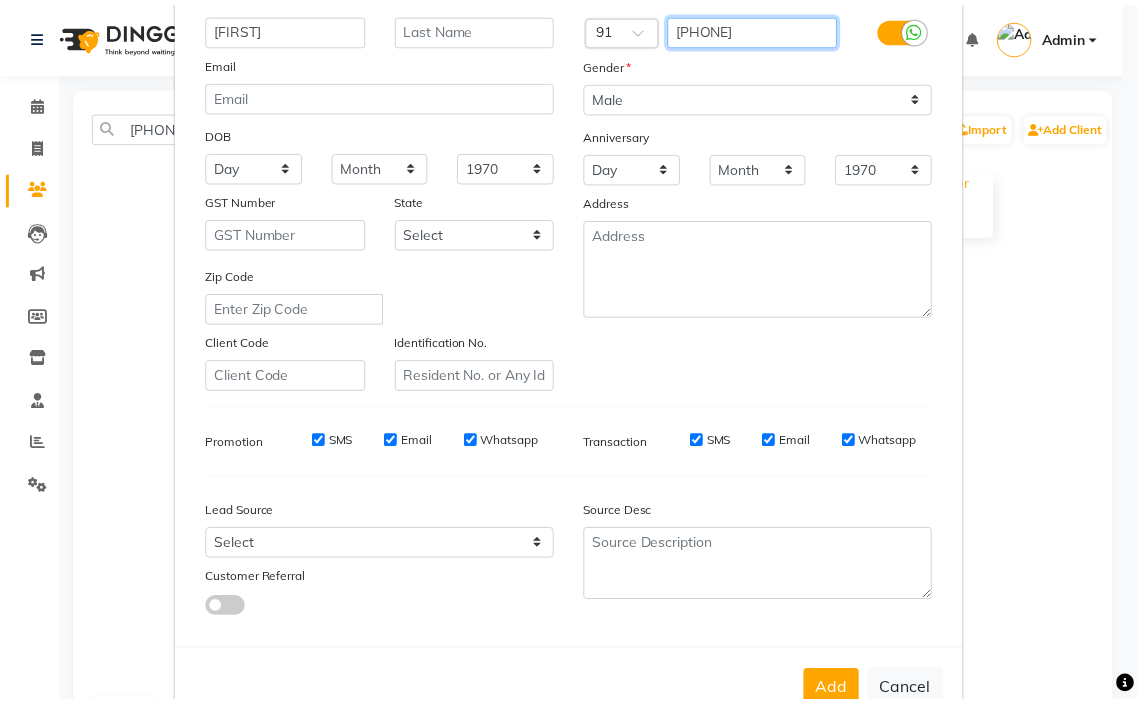 scroll, scrollTop: 220, scrollLeft: 0, axis: vertical 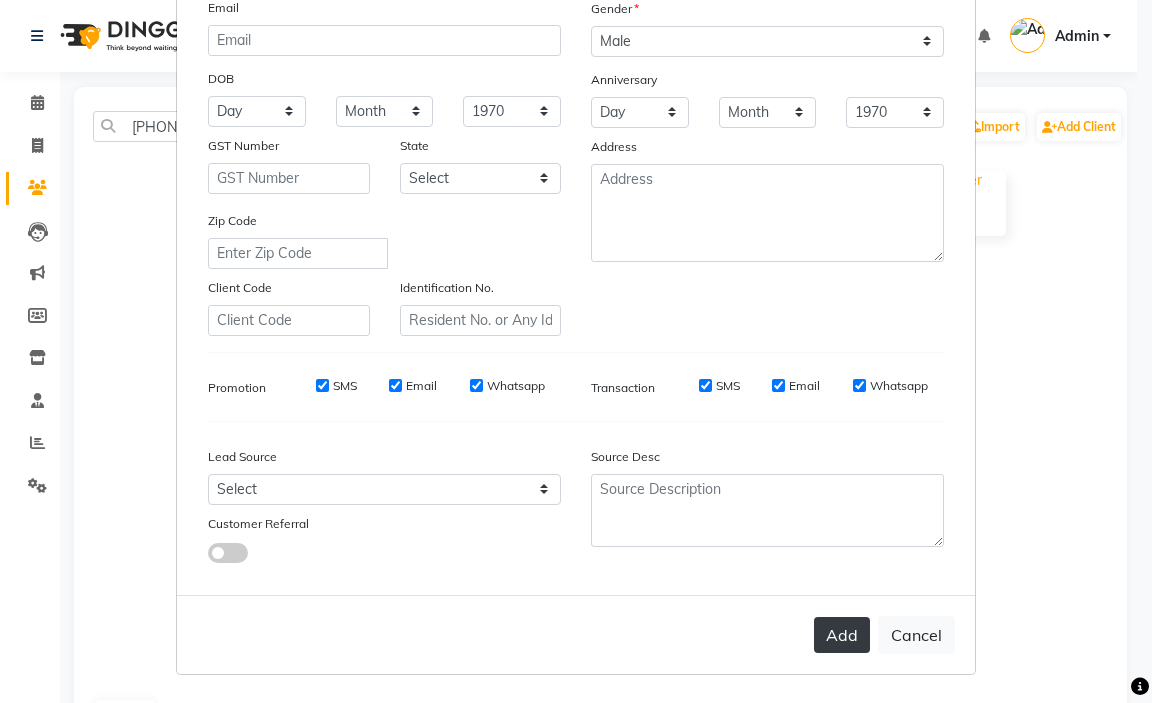 type on "[PHONE]" 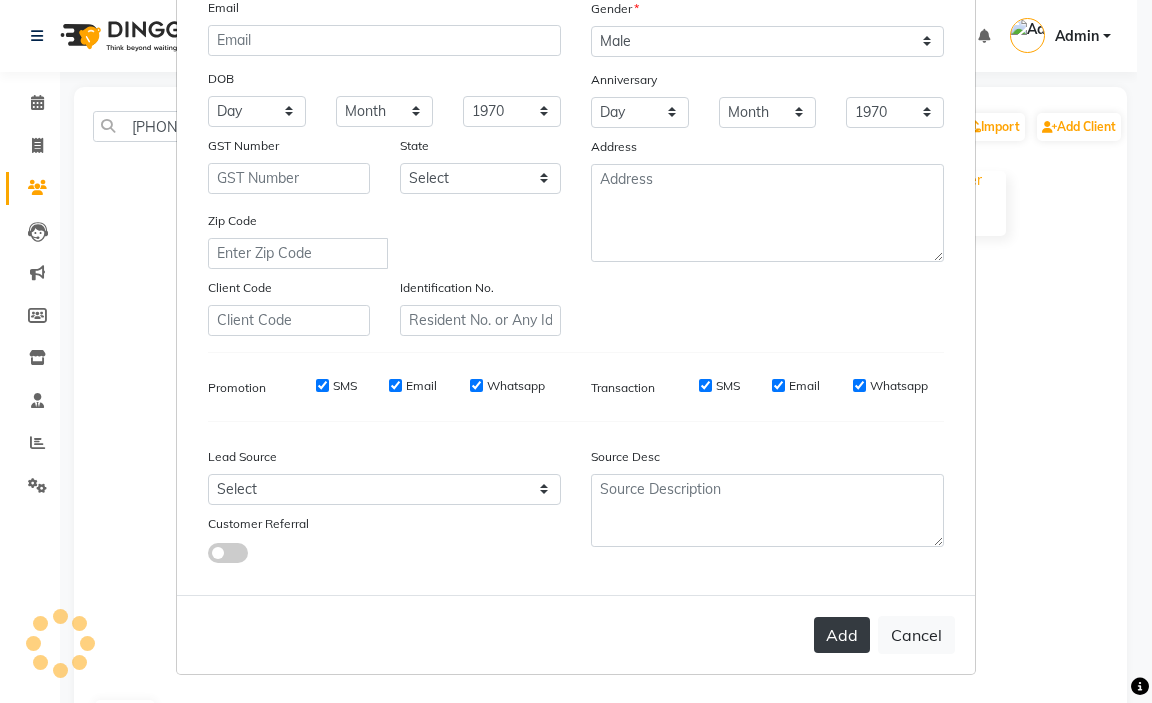 click on "Add" at bounding box center [842, 635] 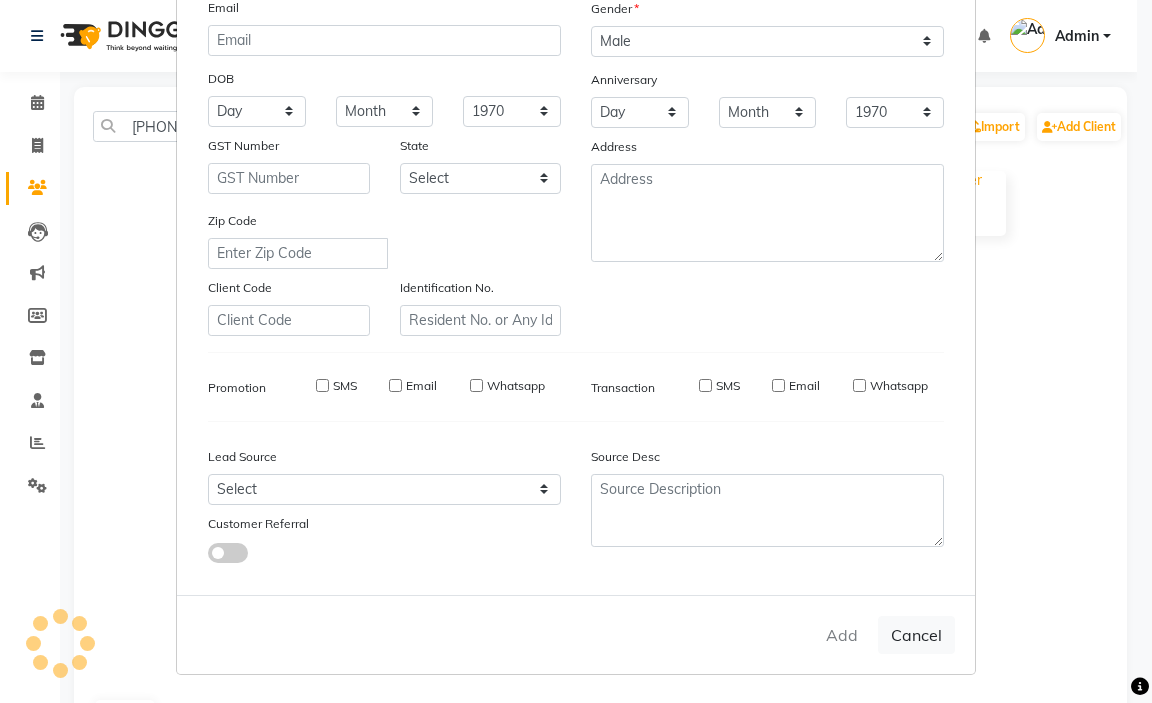 type 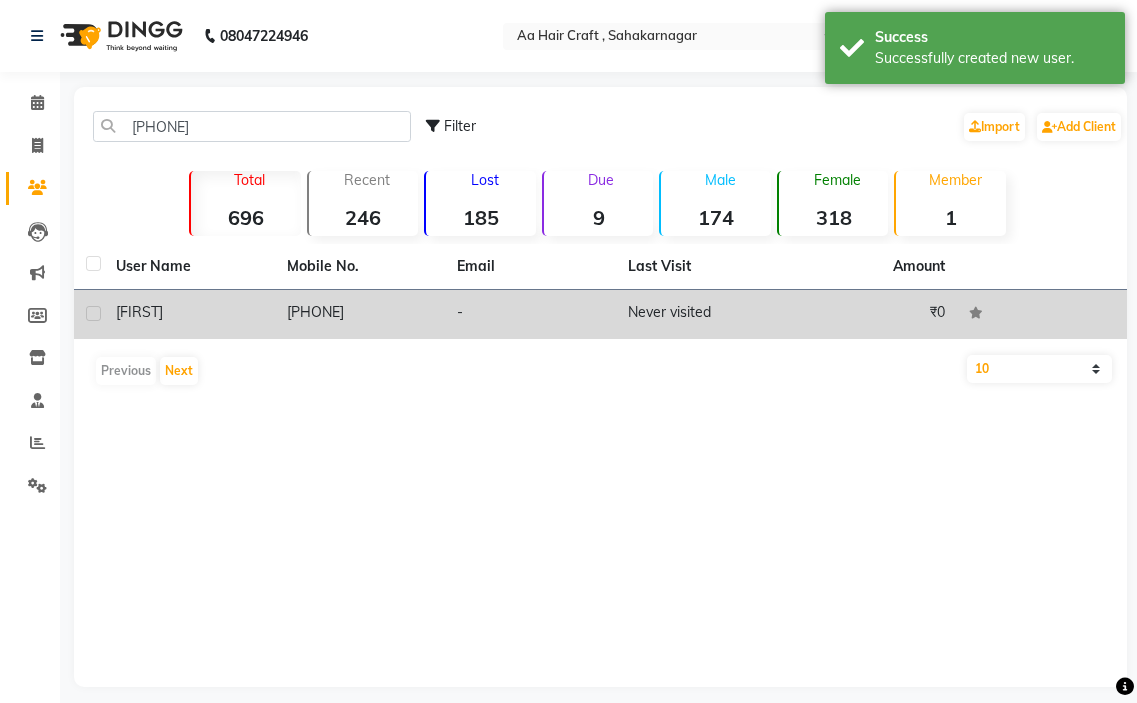 click on "-" 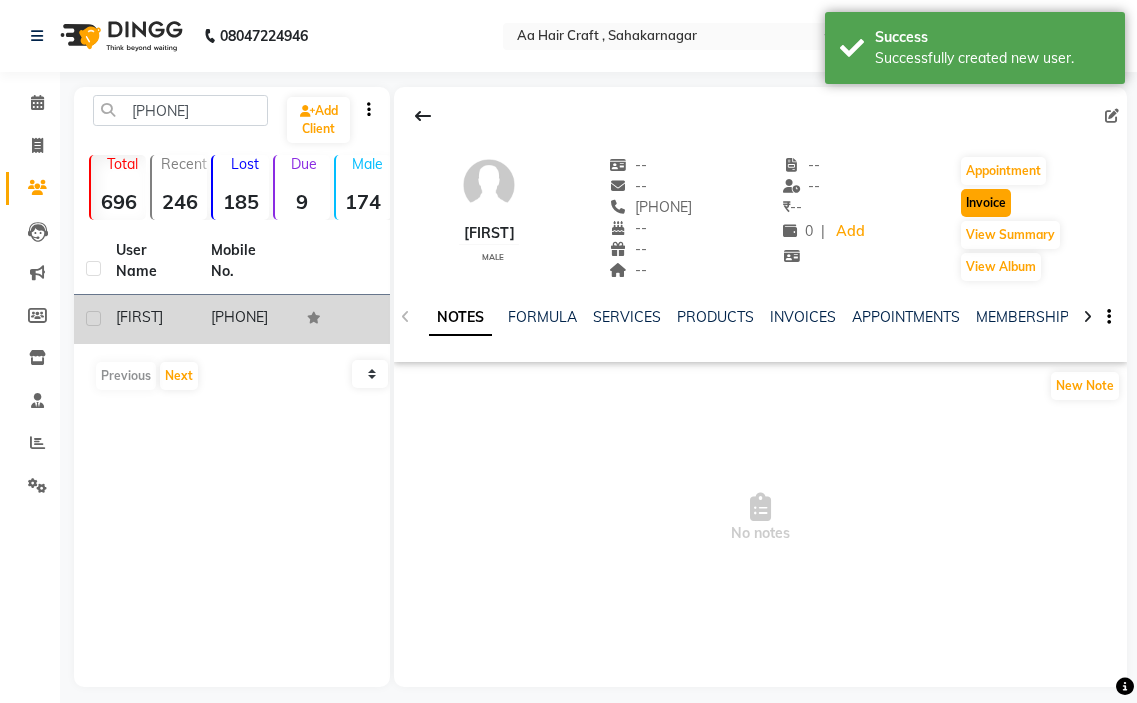 click on "Invoice" 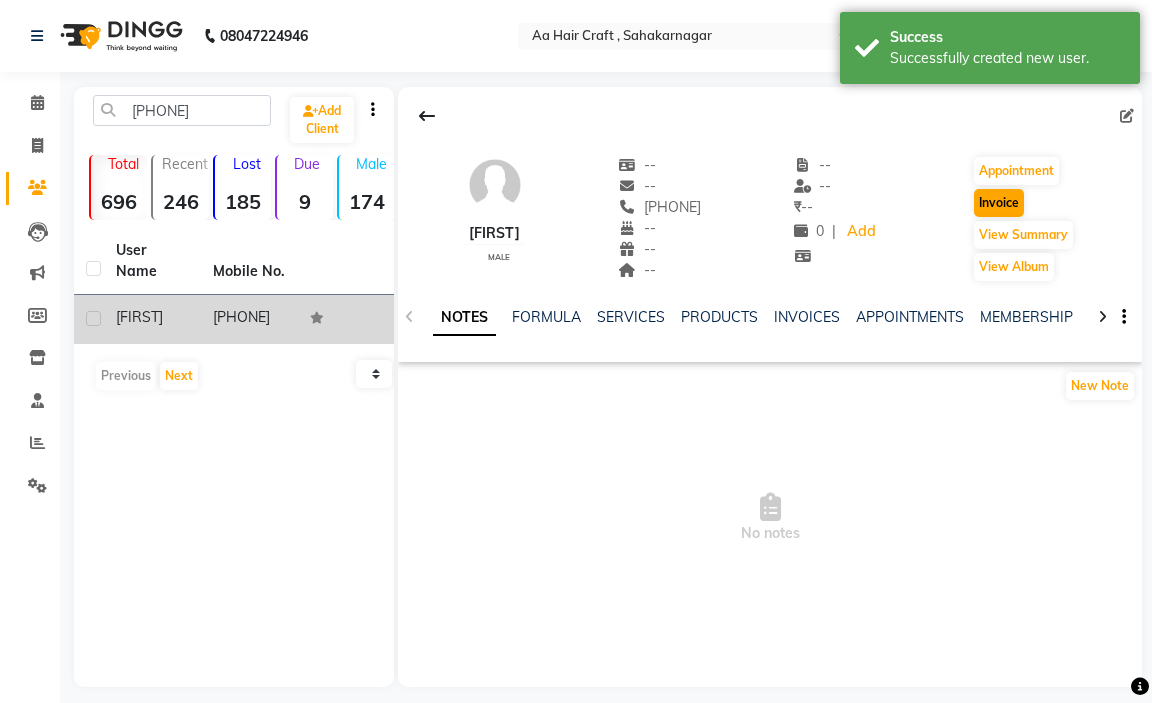 select on "6074" 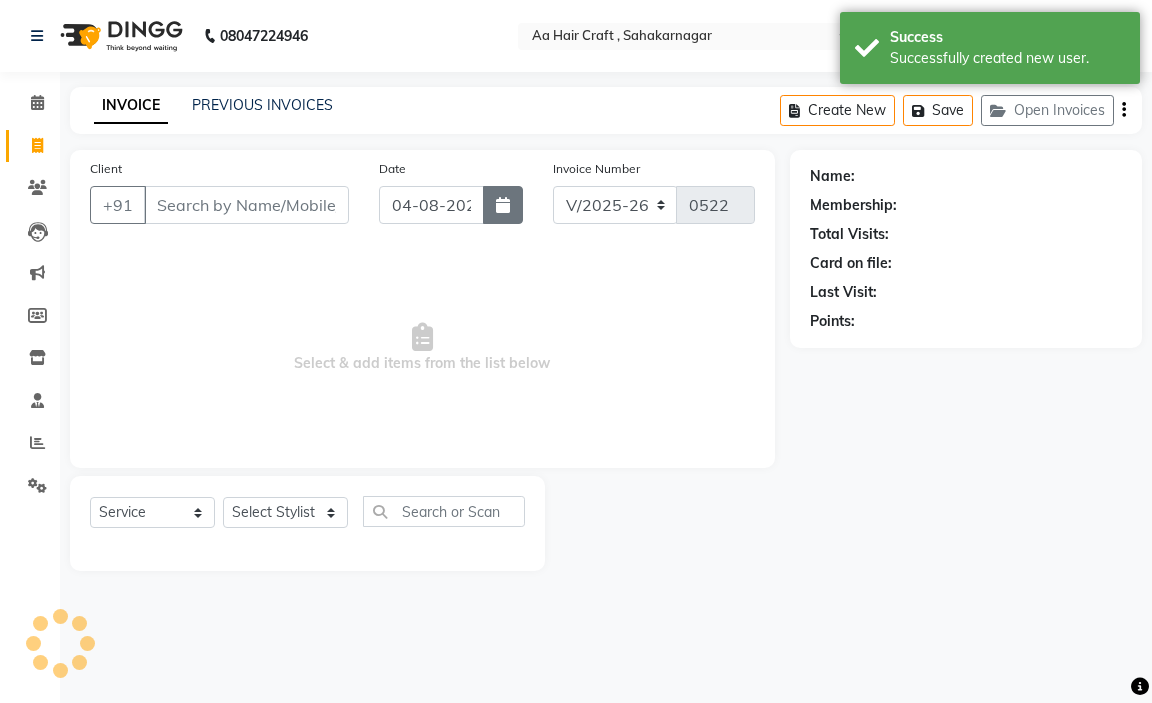 type on "[PHONE]" 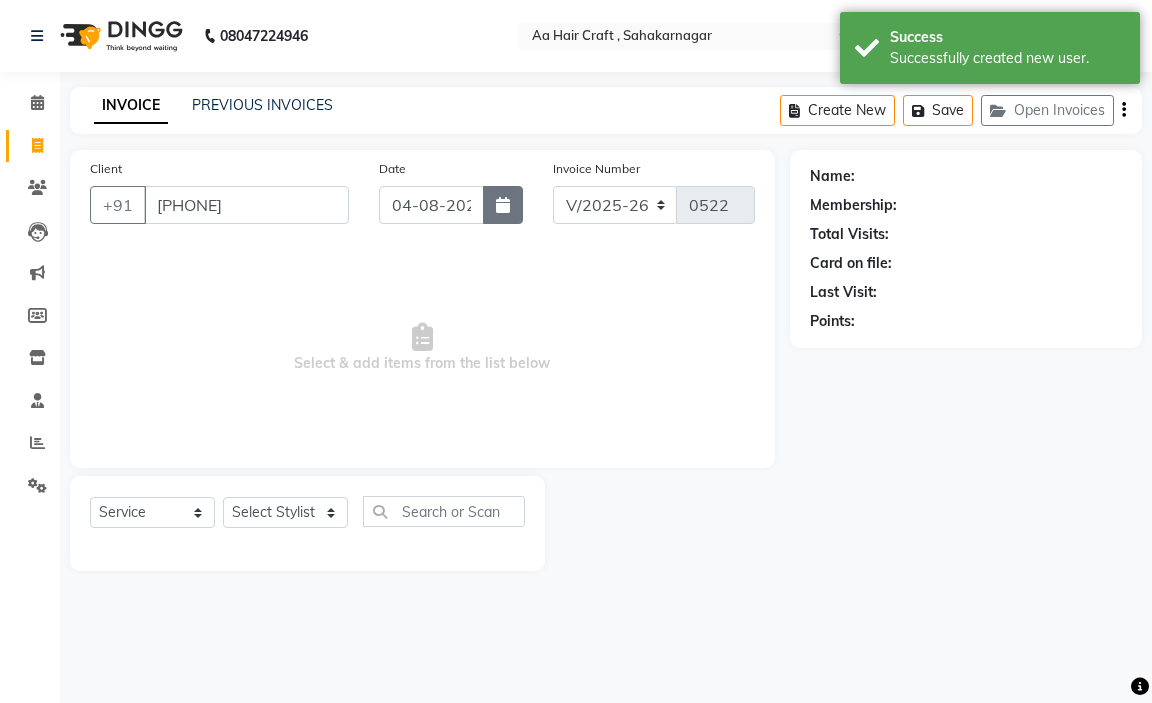 click 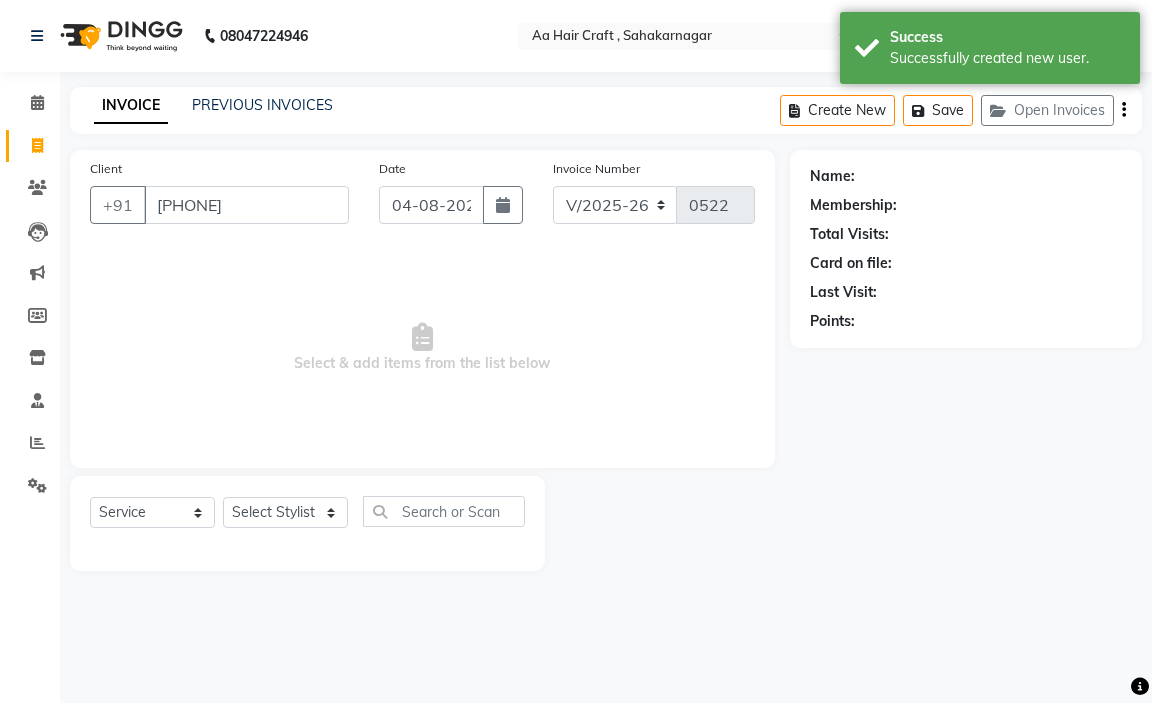 select on "8" 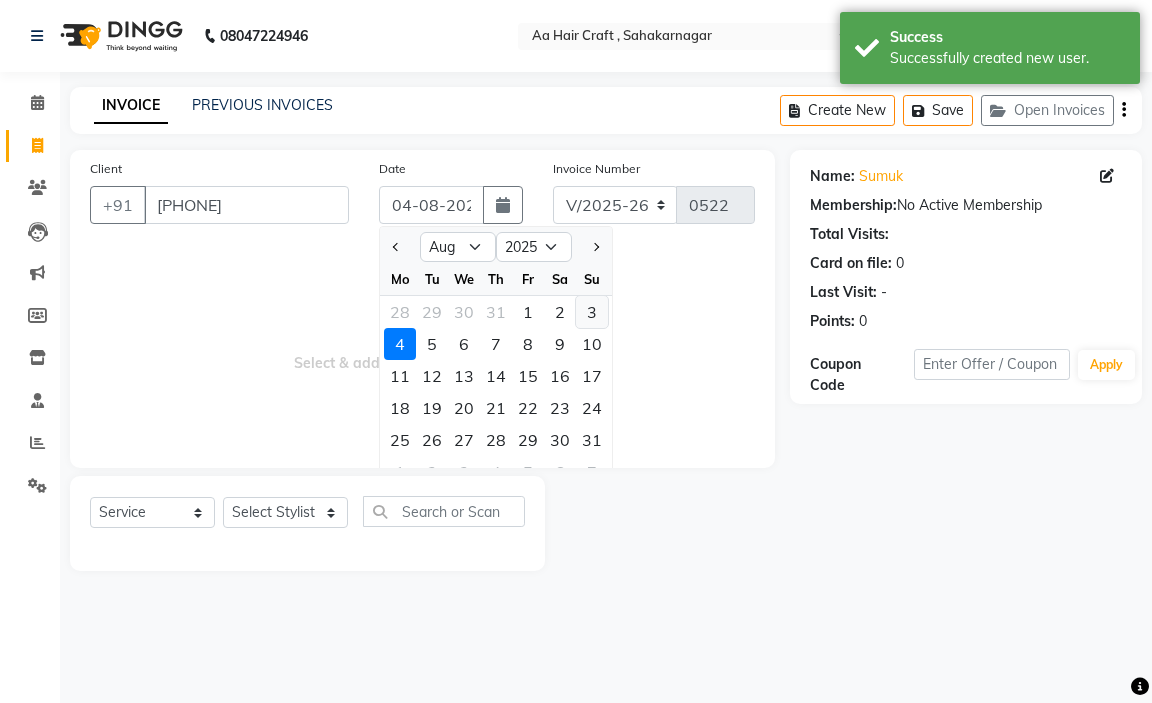 click on "3" 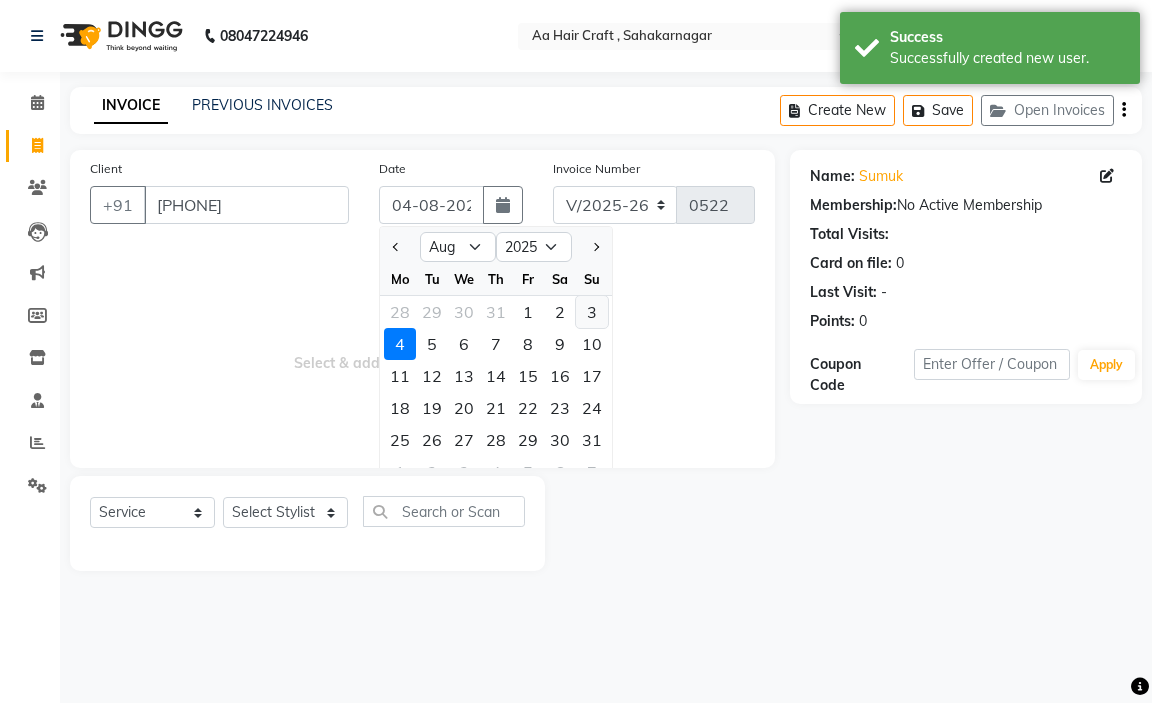 type on "03-08-2025" 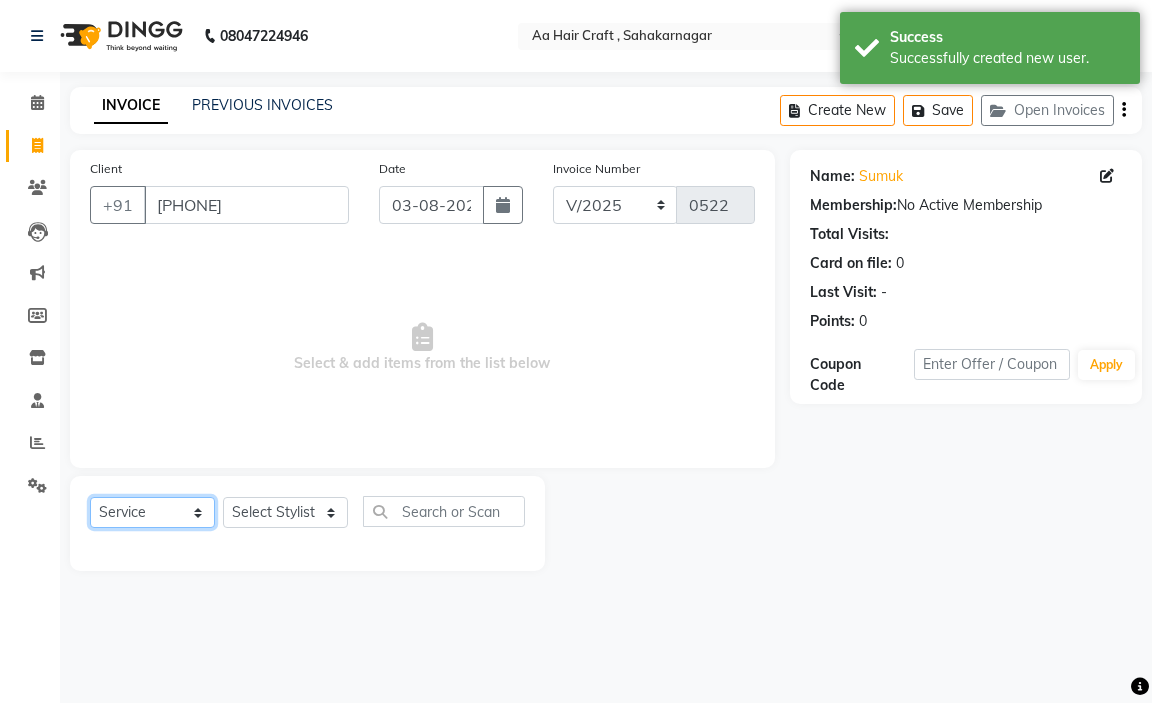 drag, startPoint x: 169, startPoint y: 517, endPoint x: 169, endPoint y: 498, distance: 19 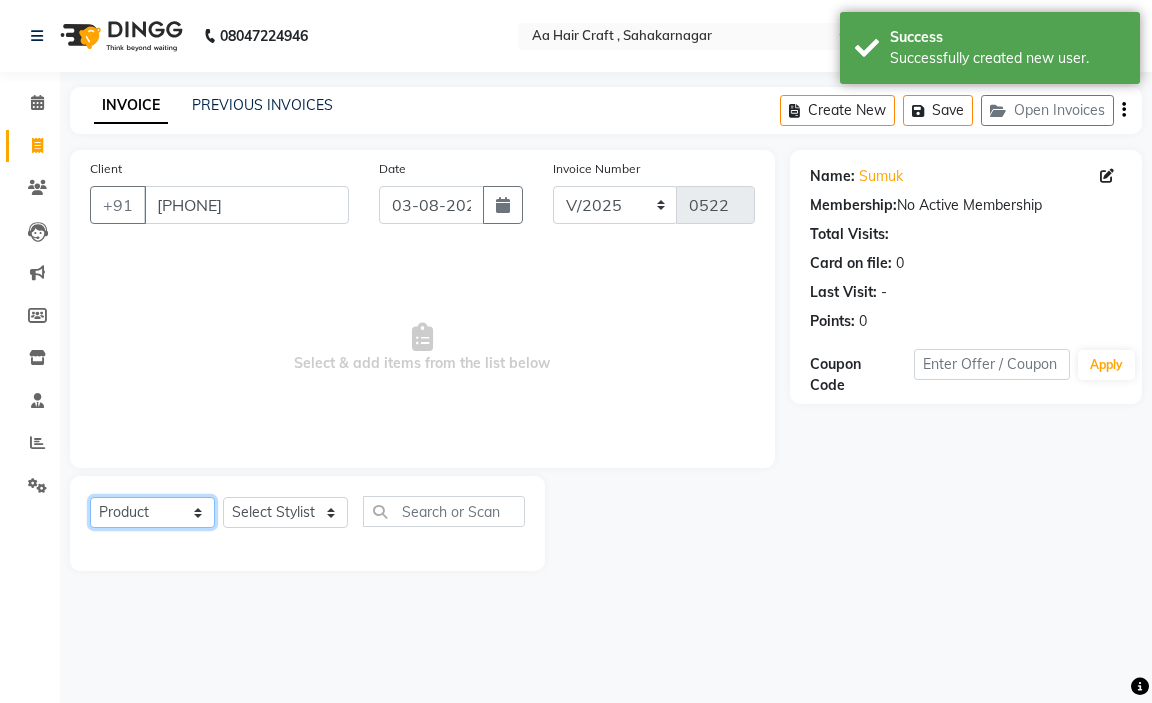 click on "Select  Service  Product  Membership  Package Voucher Prepaid Gift Card" 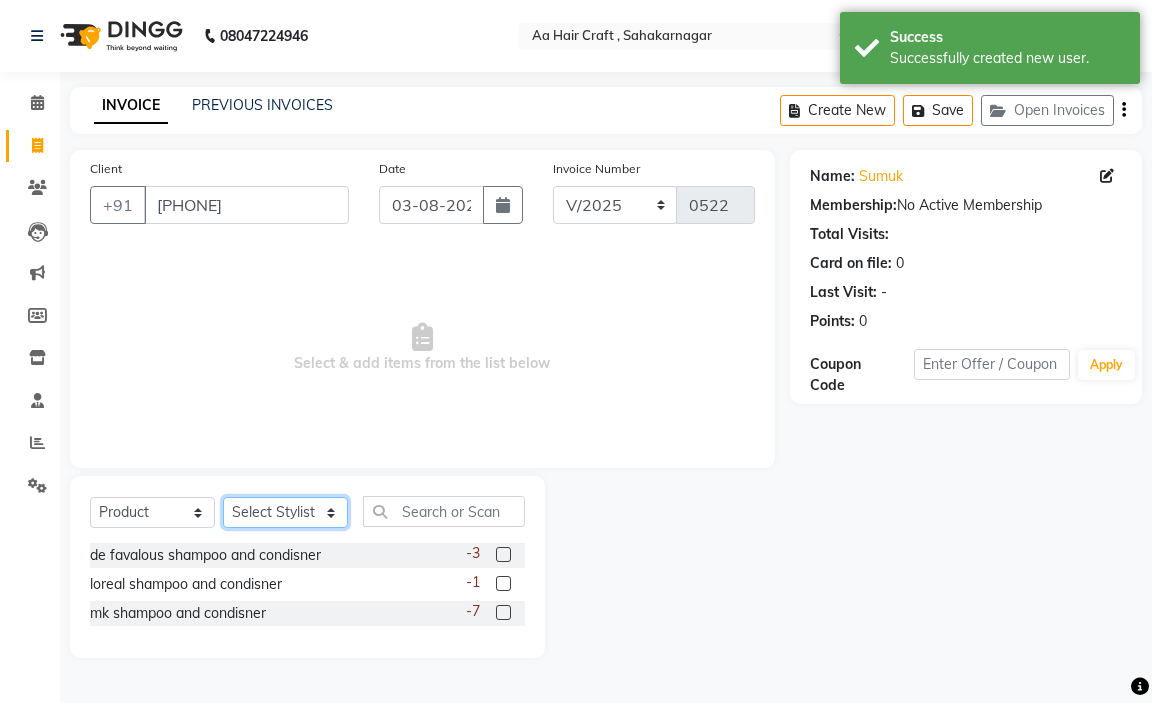 click on "Select Stylist amir hair stylish Anuska krishna pooja beautycian Reema beautycian Rekha Sam Srijana beauty and hair" 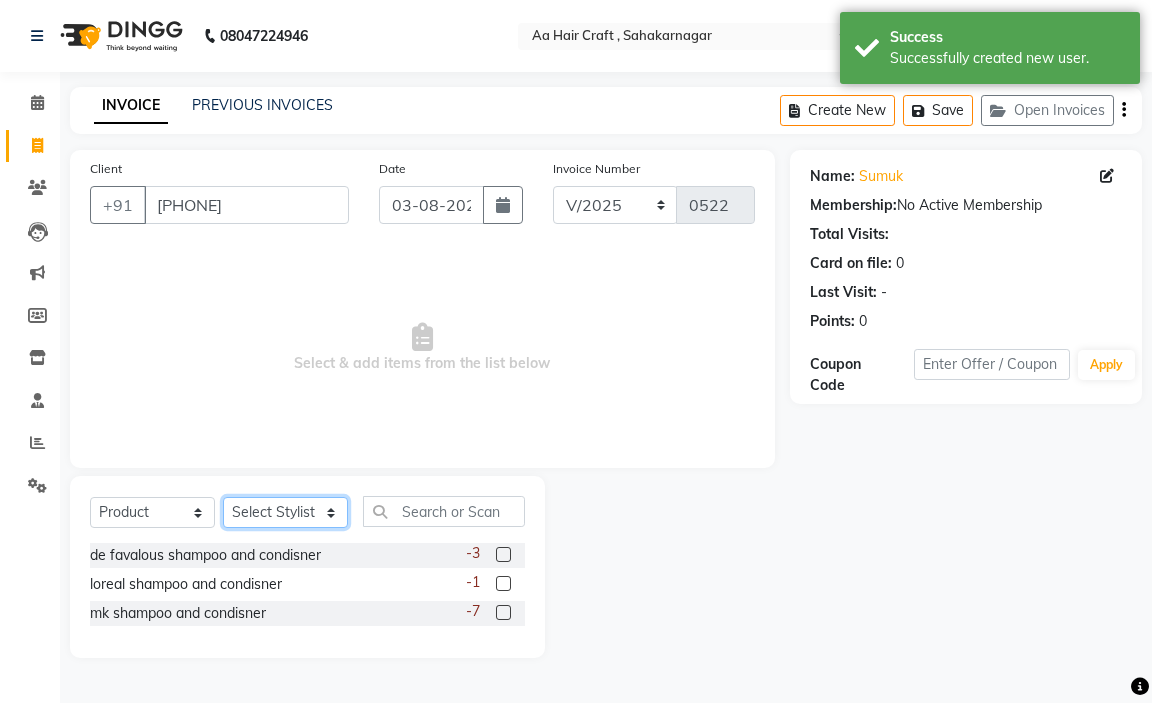 select on "80767" 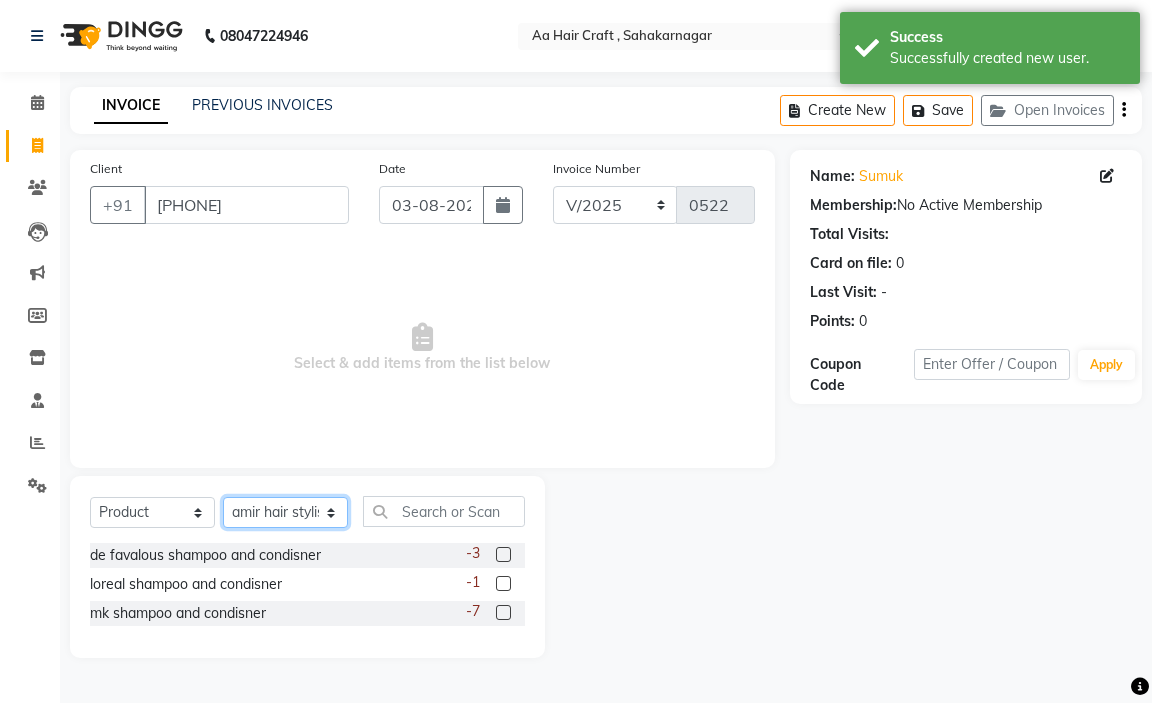 click on "Select Stylist amir hair stylish Anuska krishna pooja beautycian Reema beautycian Rekha Sam Srijana beauty and hair" 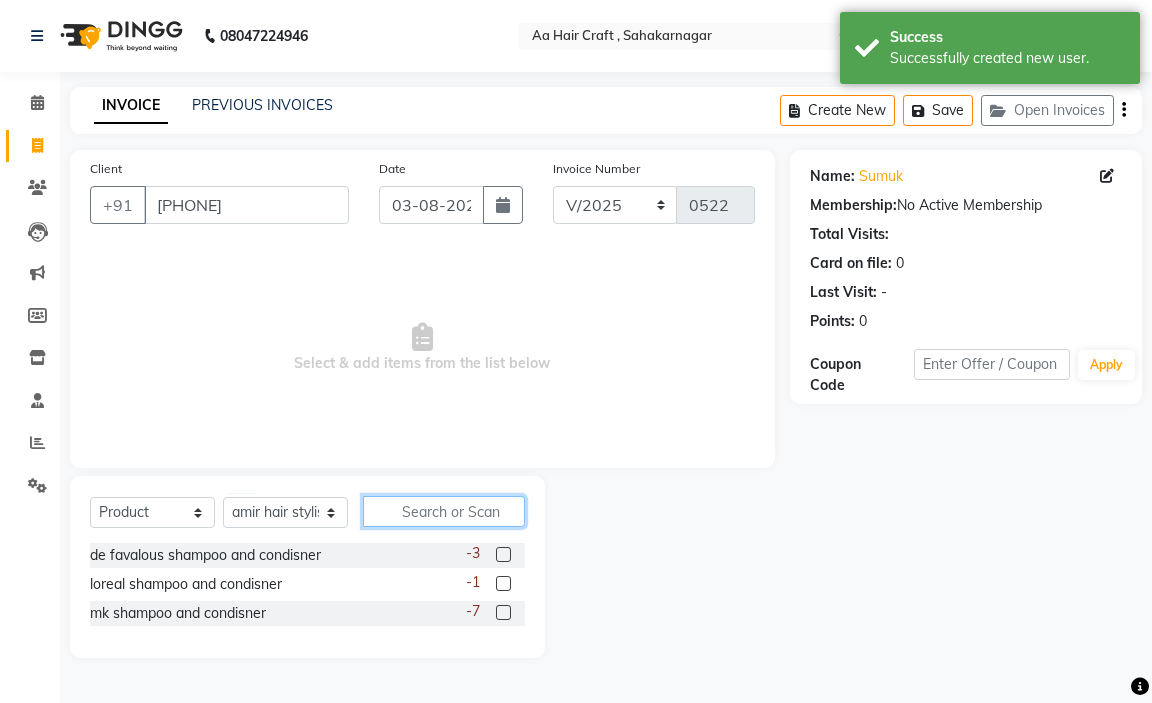 click 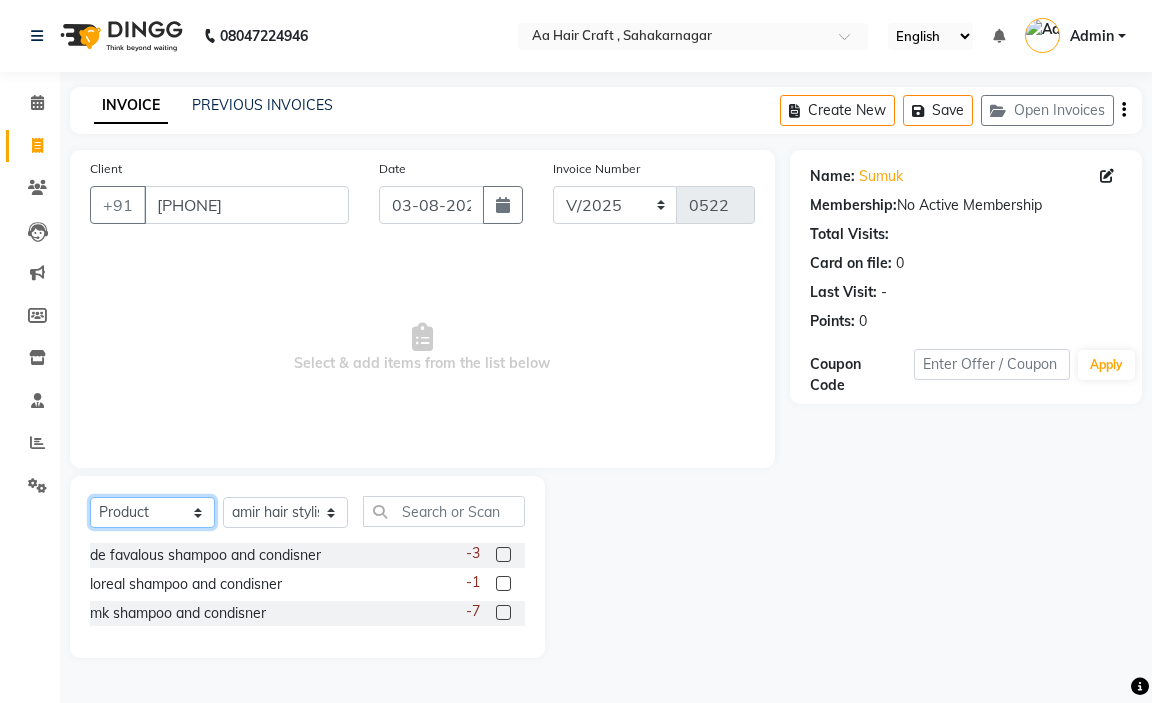 click on "Select  Service  Product  Membership  Package Voucher Prepaid Gift Card" 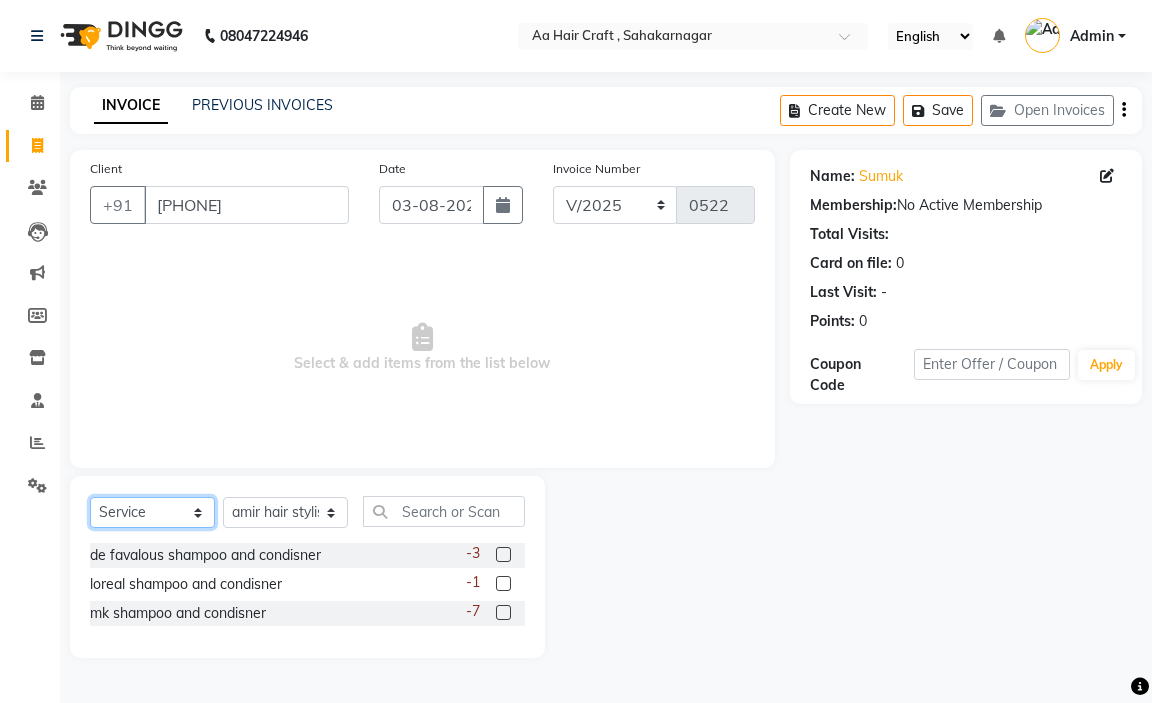 click on "Select  Service  Product  Membership  Package Voucher Prepaid Gift Card" 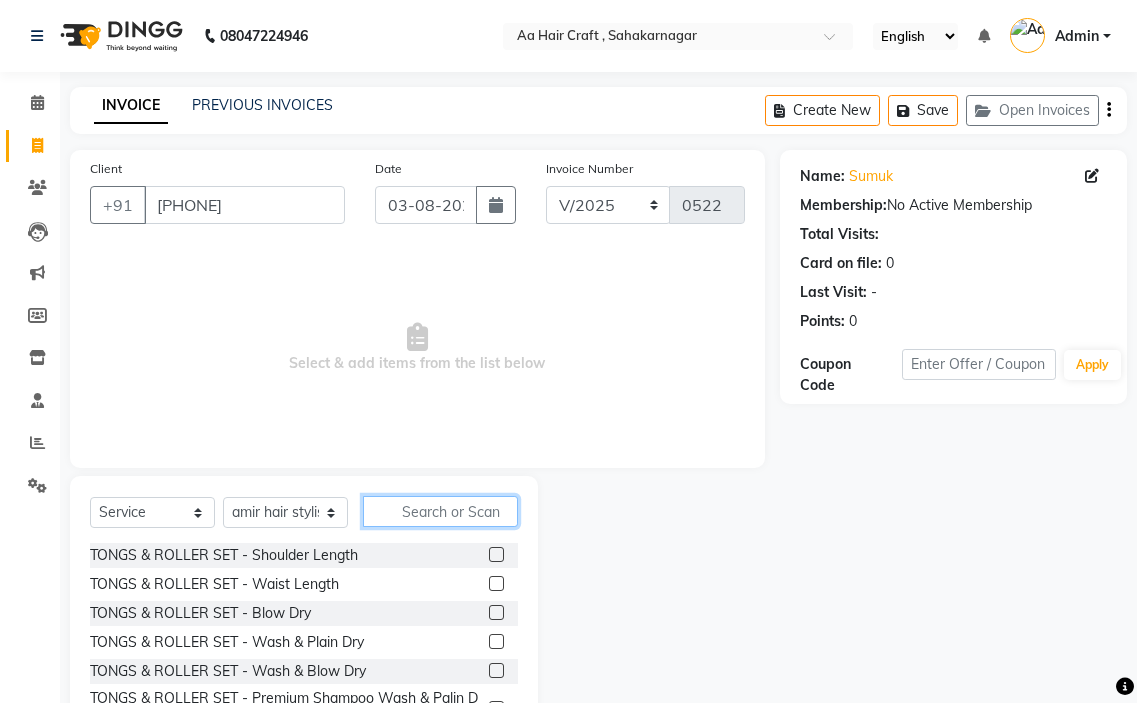 click 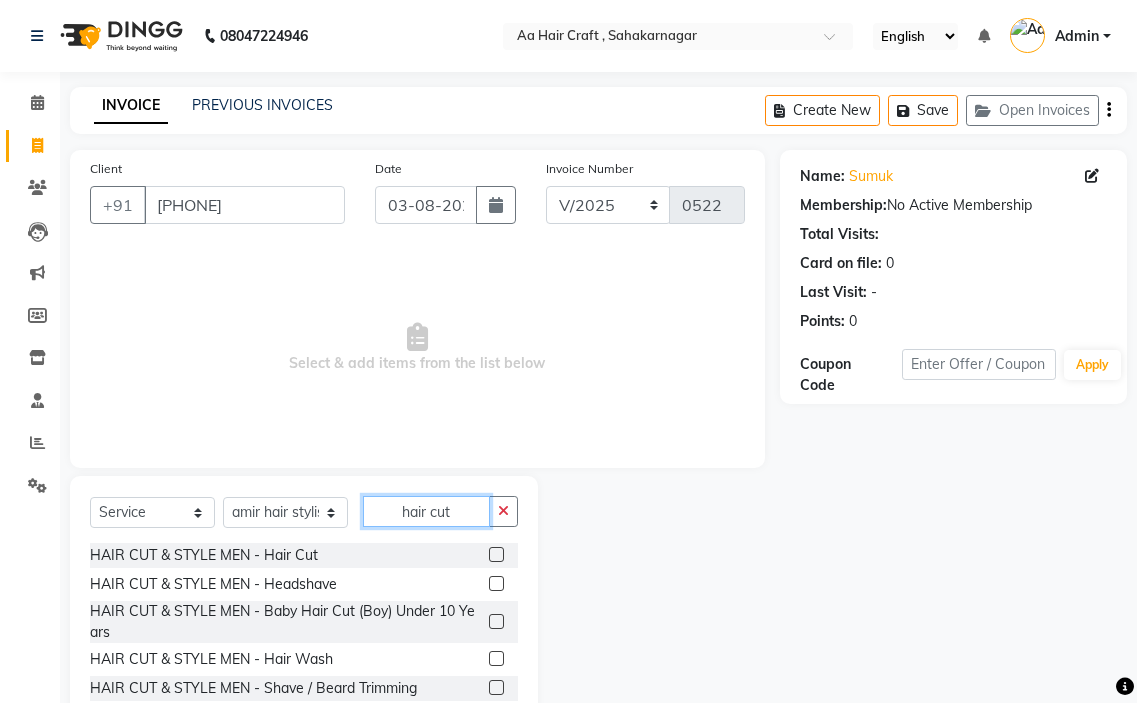 type on "hair cut" 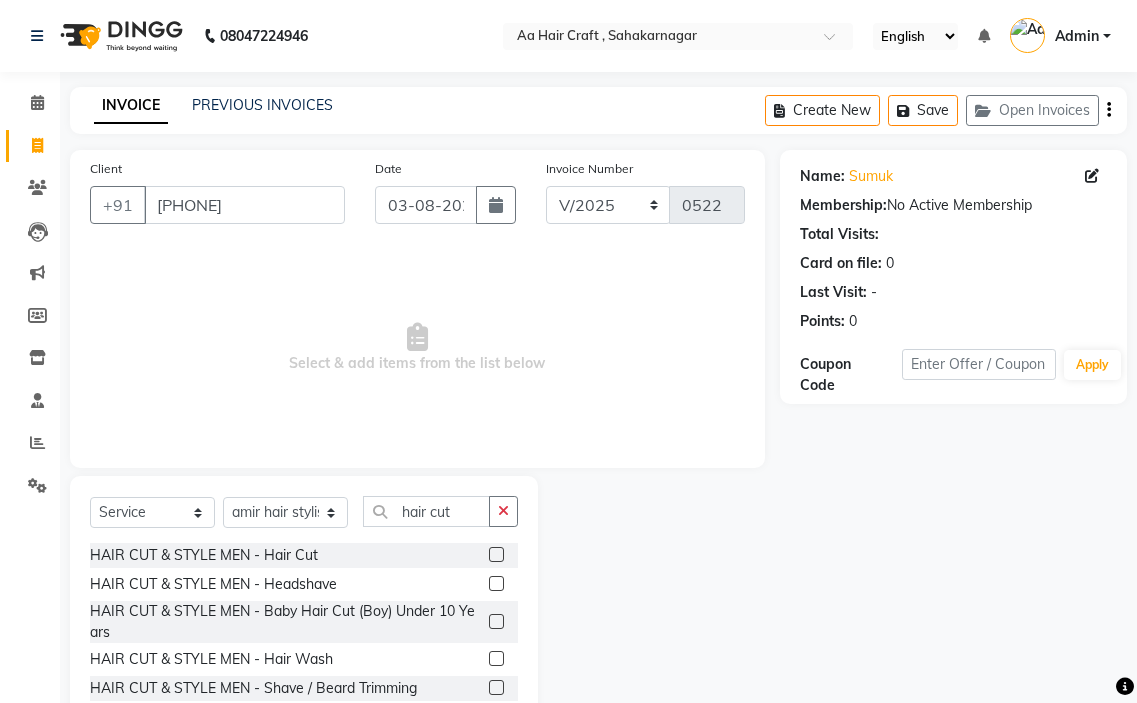 click 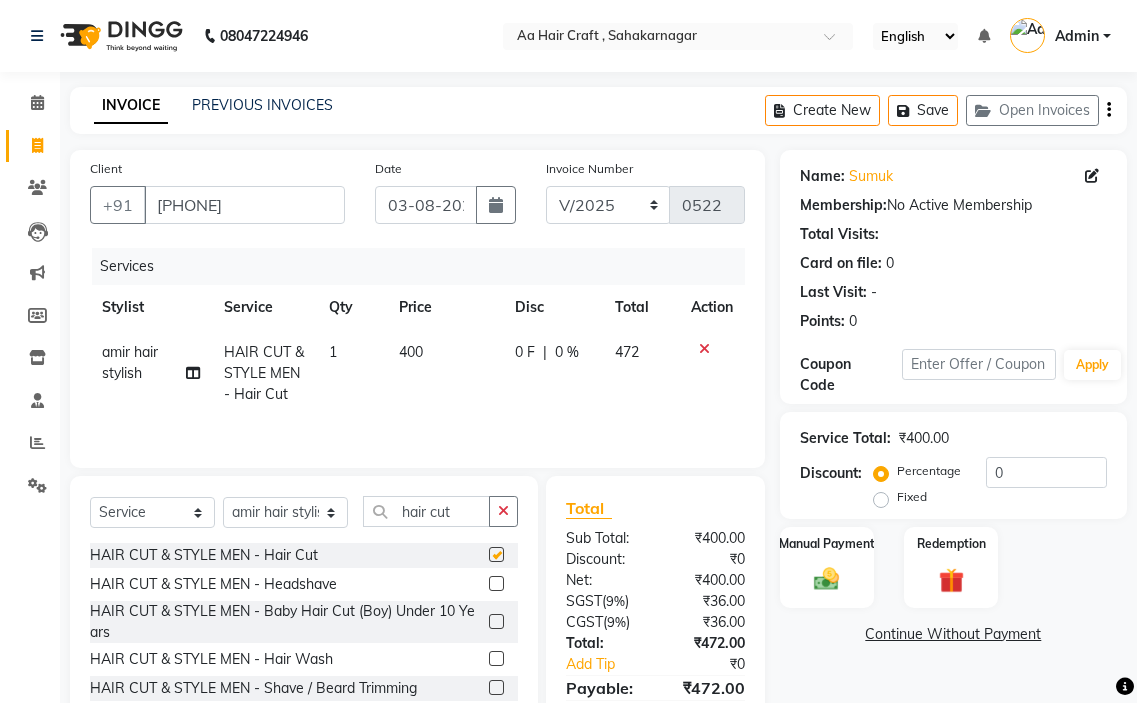 checkbox on "false" 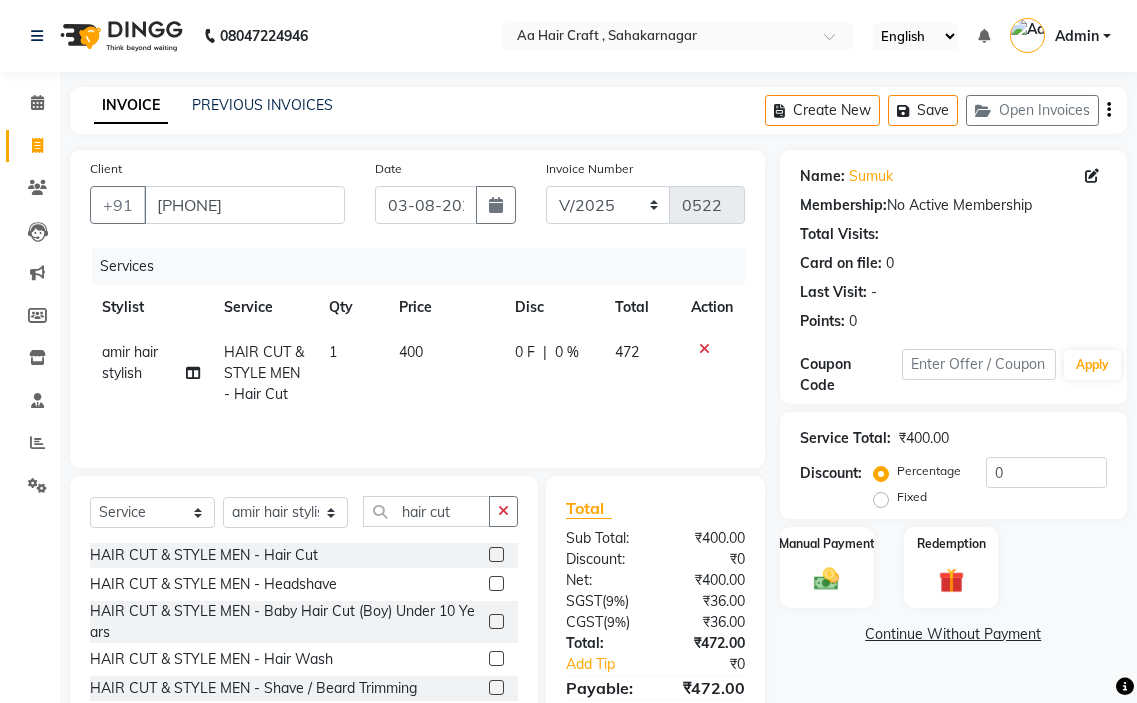 click on "400" 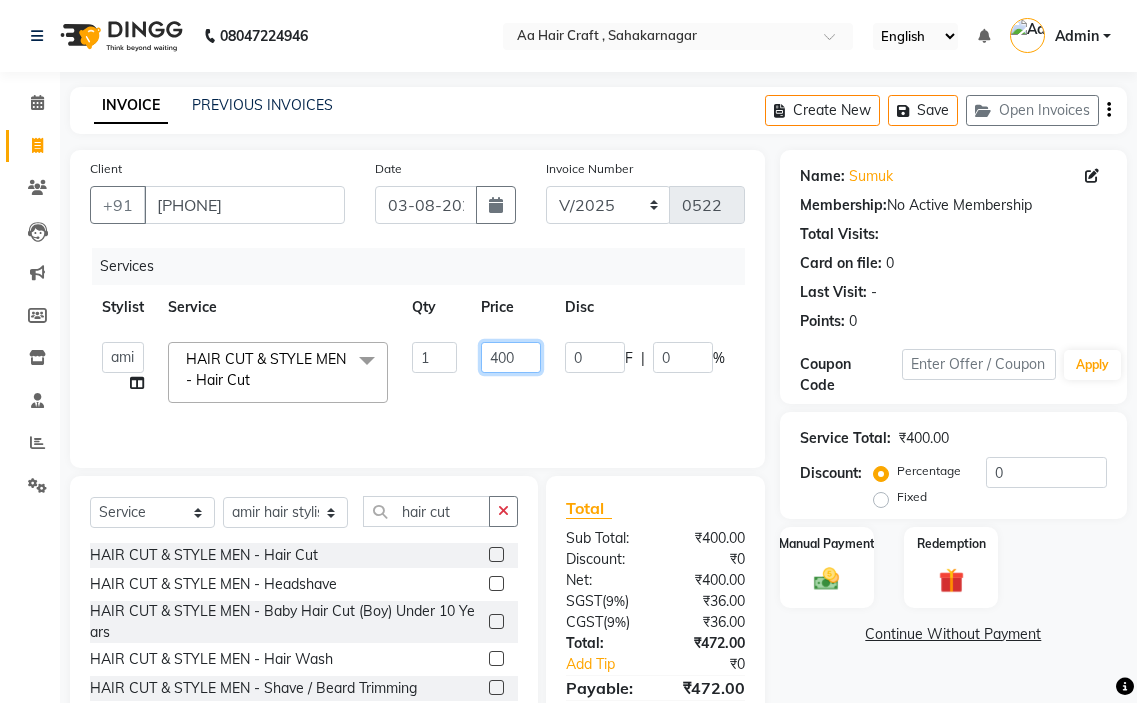 click on "400" 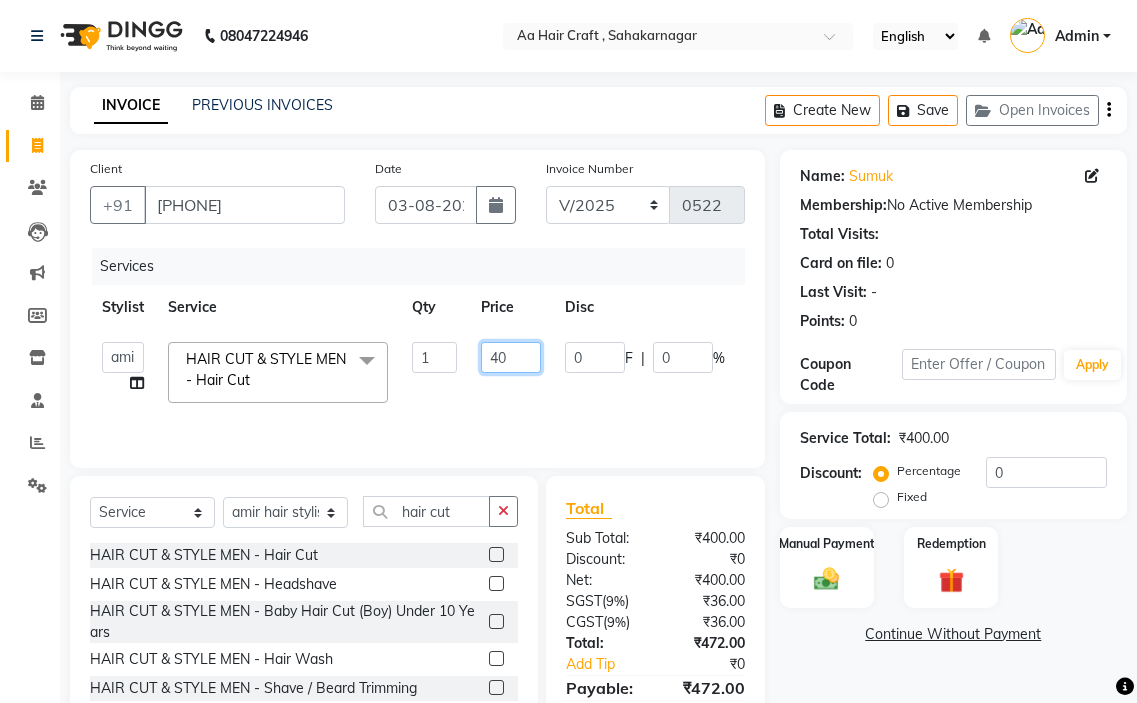 type on "4" 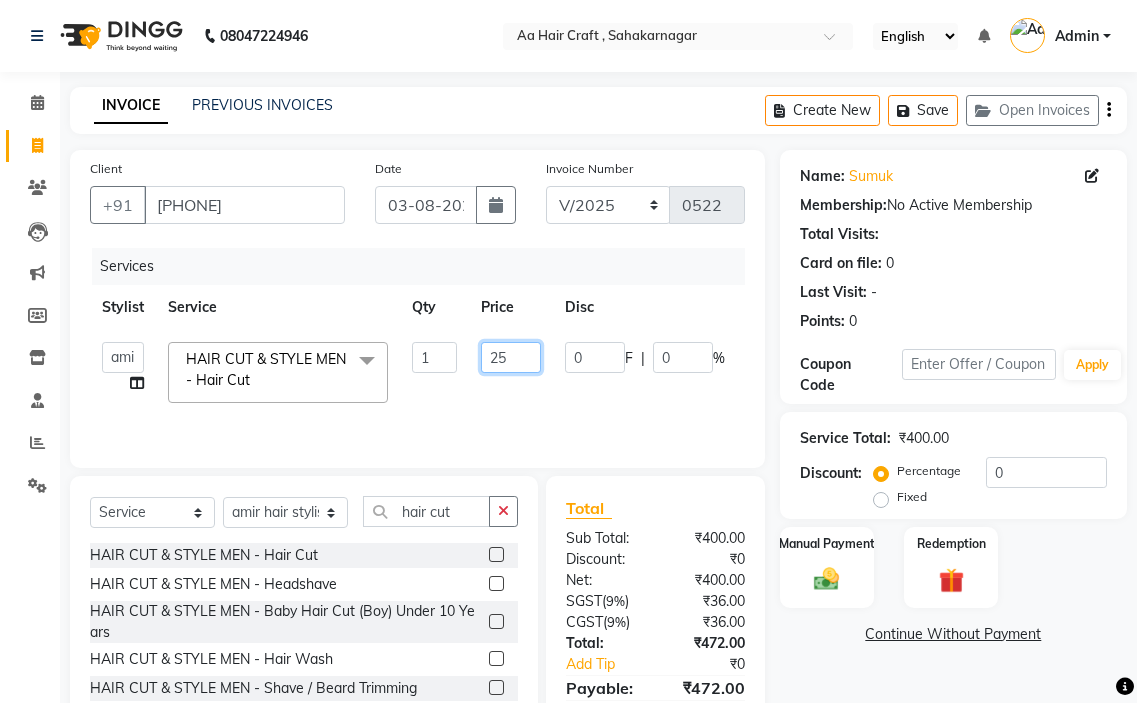 type on "255" 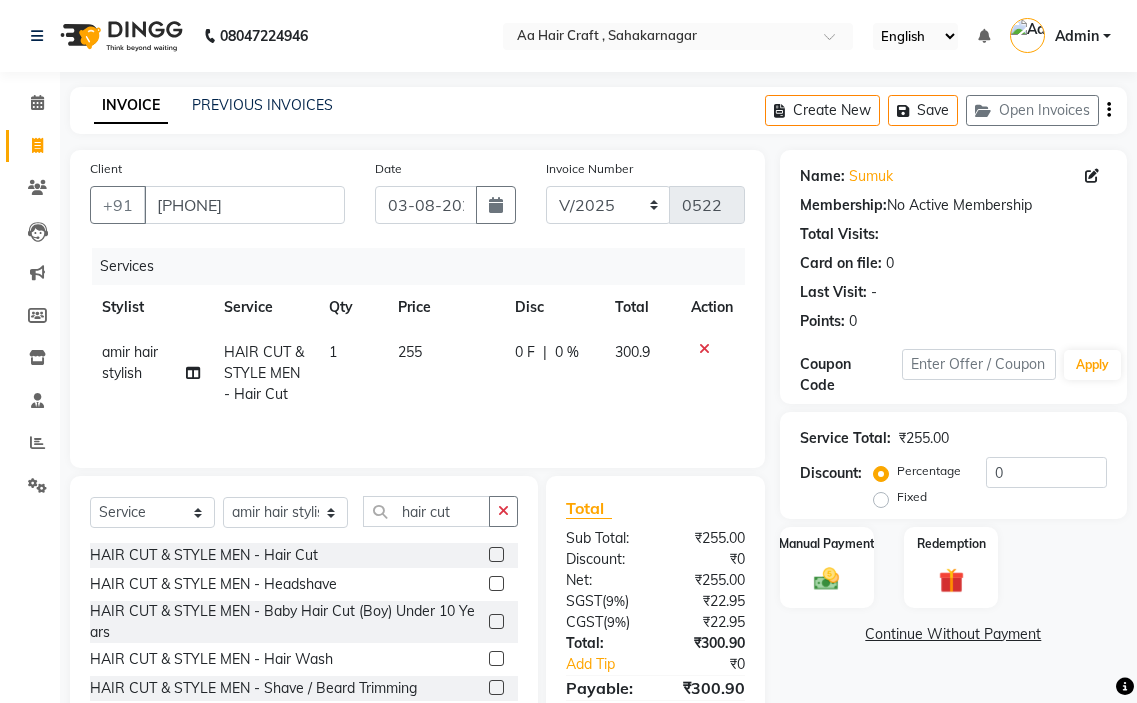 click on "0 F | 0 %" 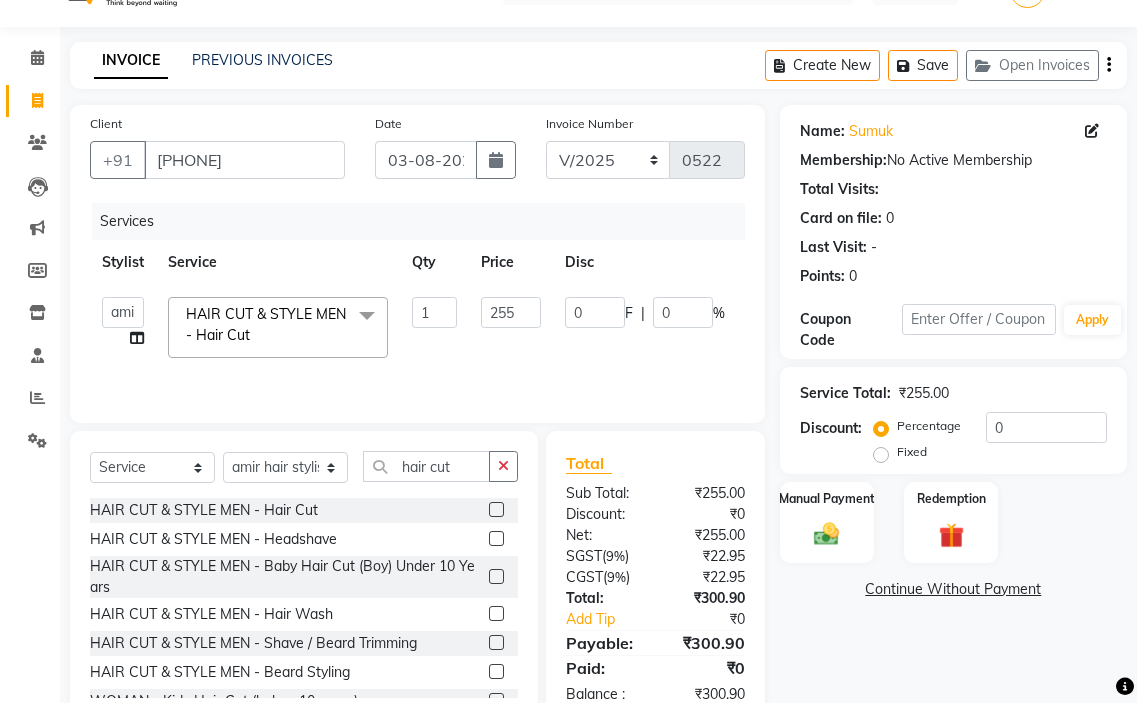 scroll, scrollTop: 98, scrollLeft: 0, axis: vertical 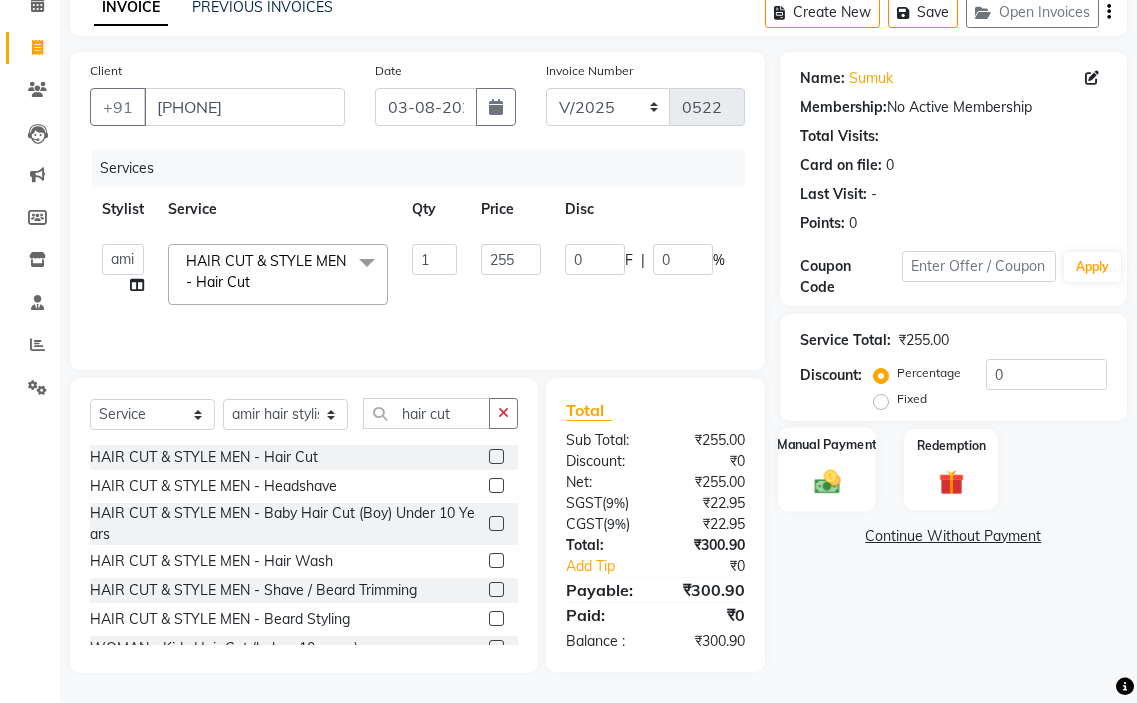 click on "Manual Payment" 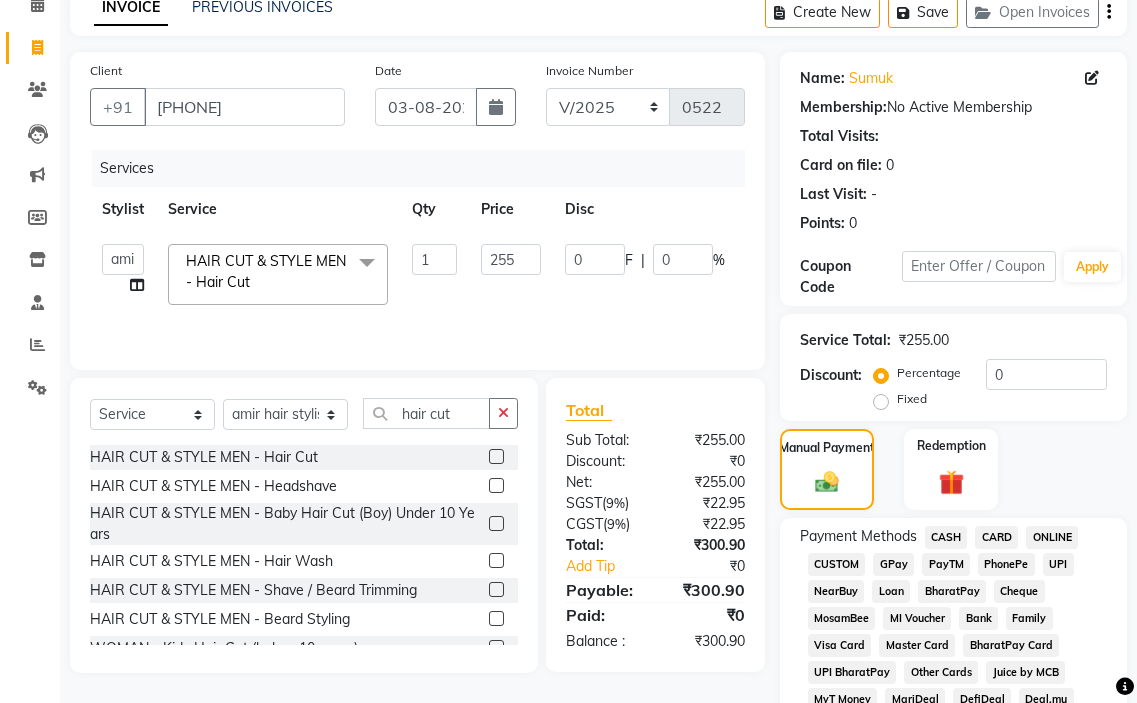 click on "GPay" 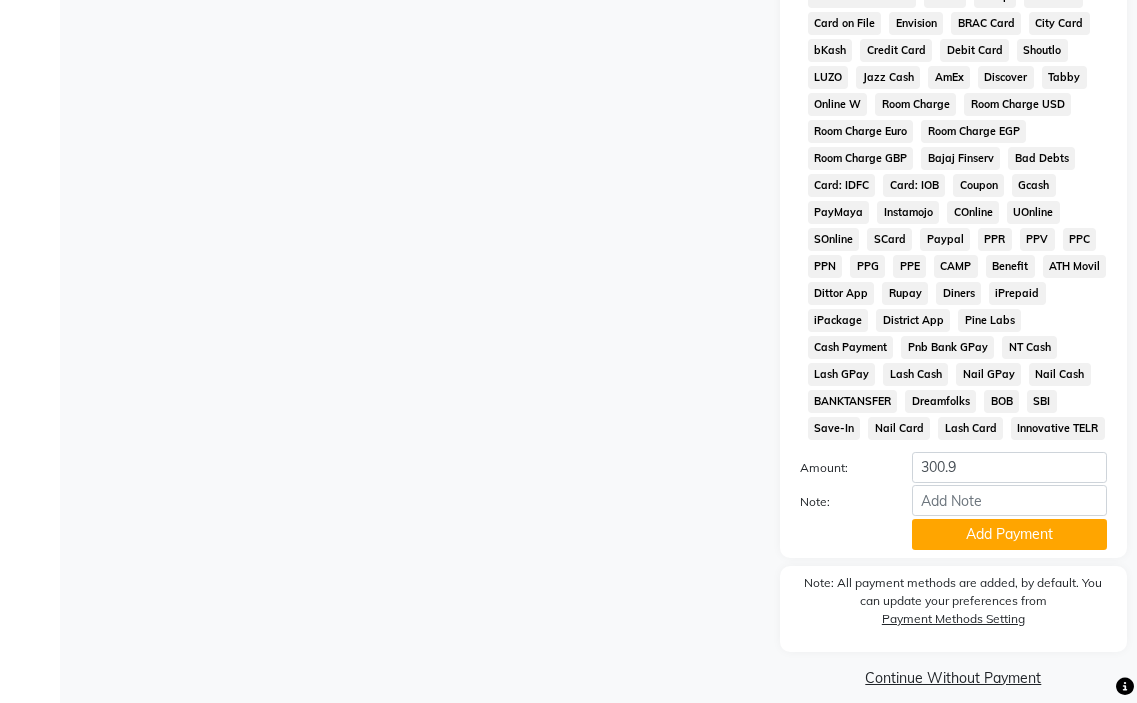 scroll, scrollTop: 1010, scrollLeft: 0, axis: vertical 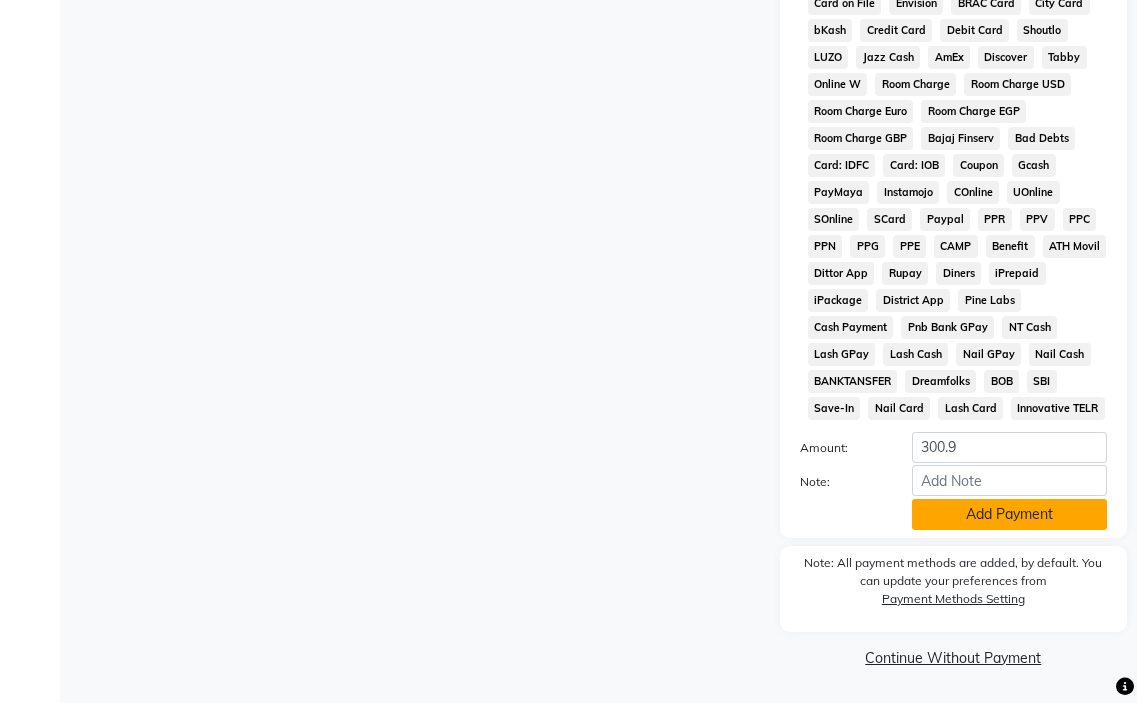 click on "Add Payment" 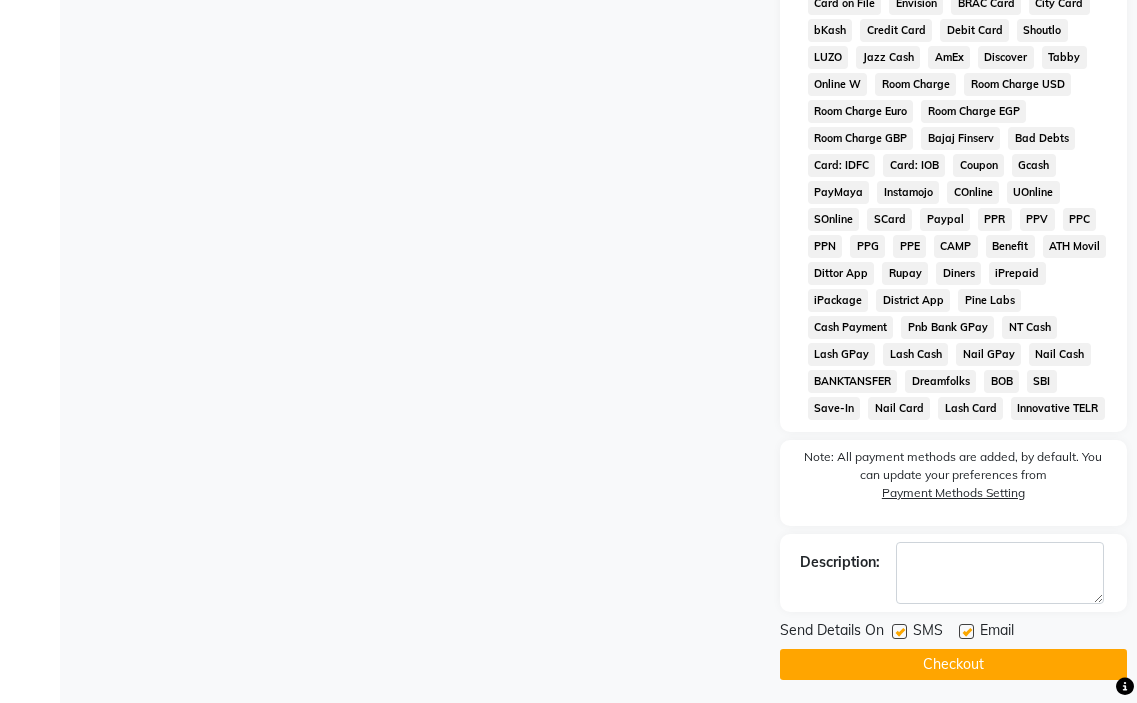 click 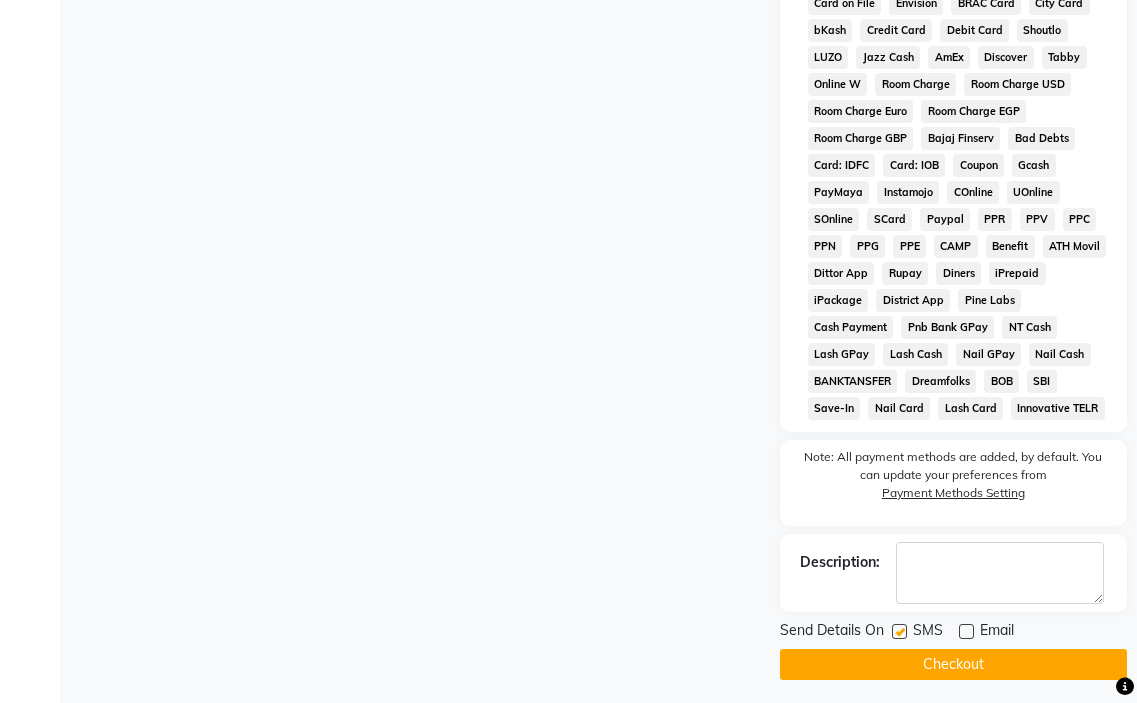 click on "Checkout" 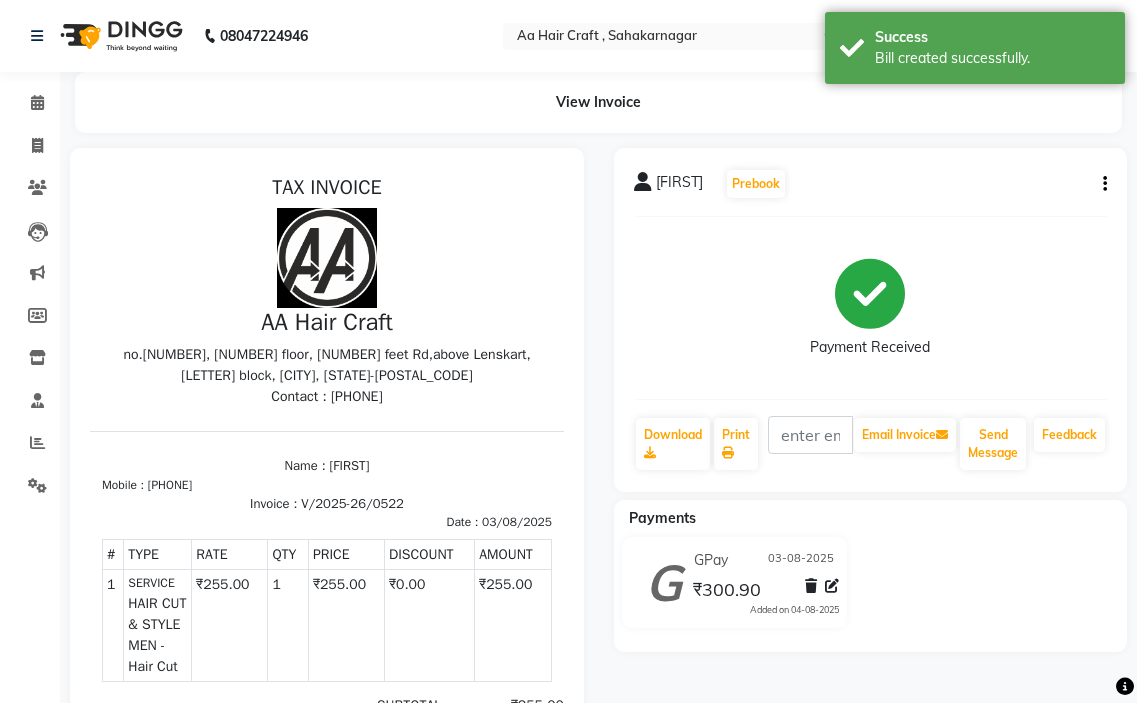 scroll, scrollTop: 0, scrollLeft: 0, axis: both 